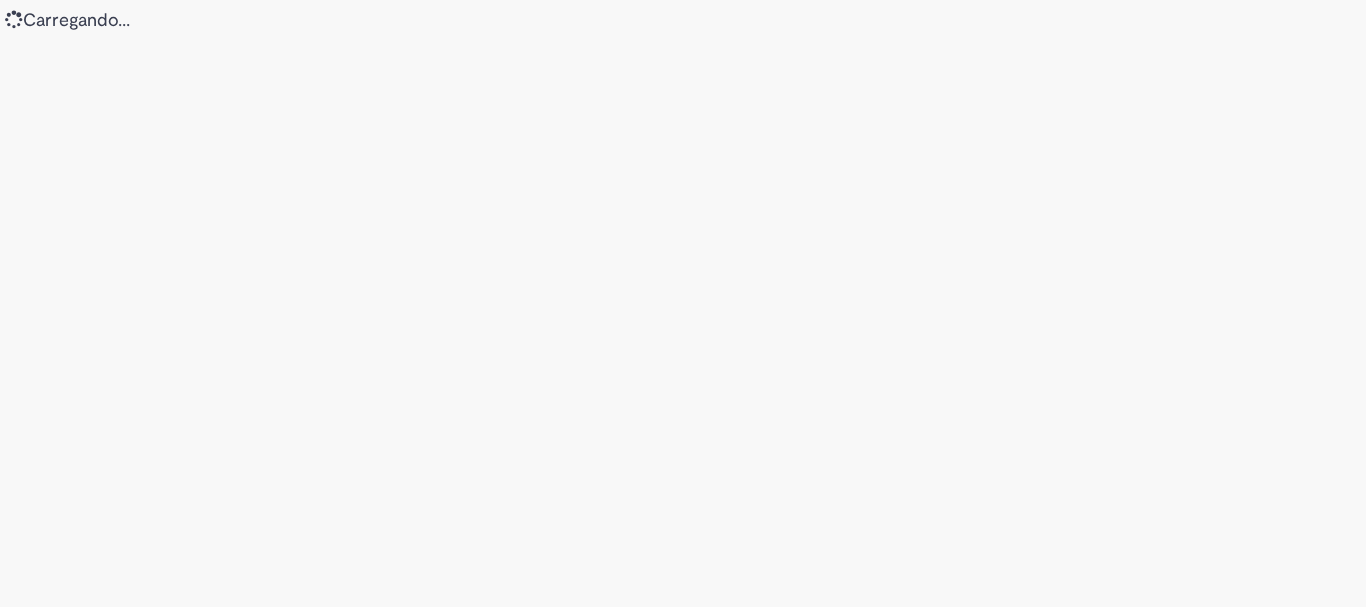 scroll, scrollTop: 0, scrollLeft: 0, axis: both 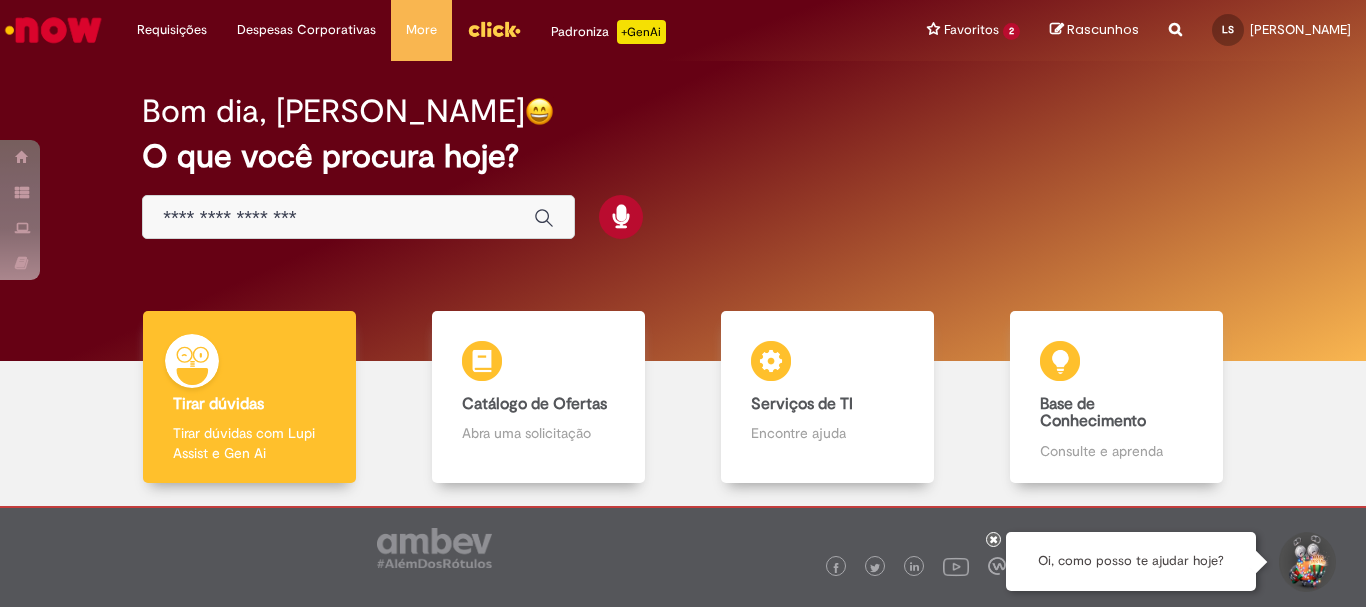 click at bounding box center (358, 217) 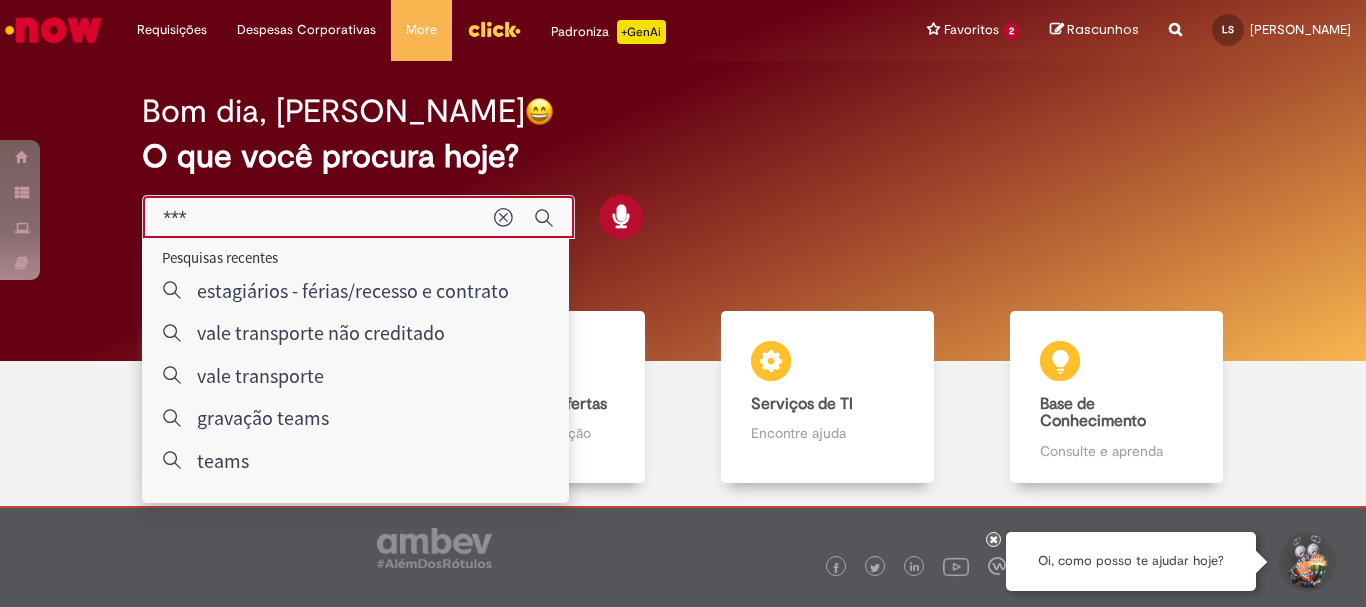 type on "***" 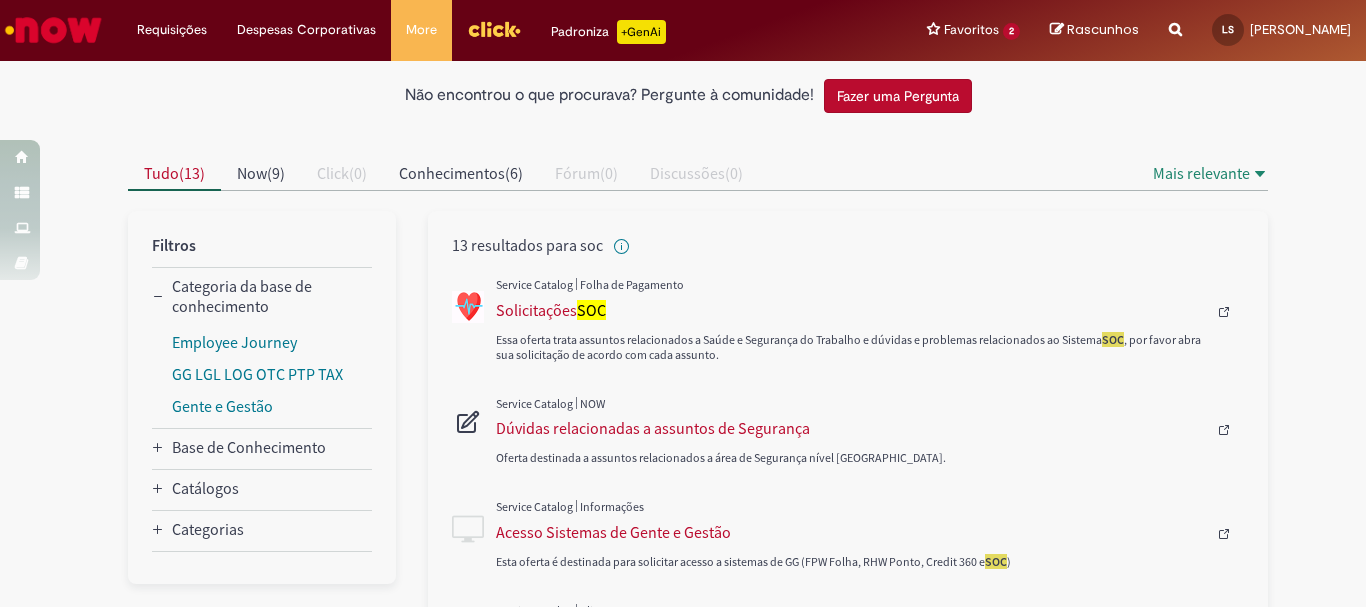 scroll, scrollTop: 400, scrollLeft: 0, axis: vertical 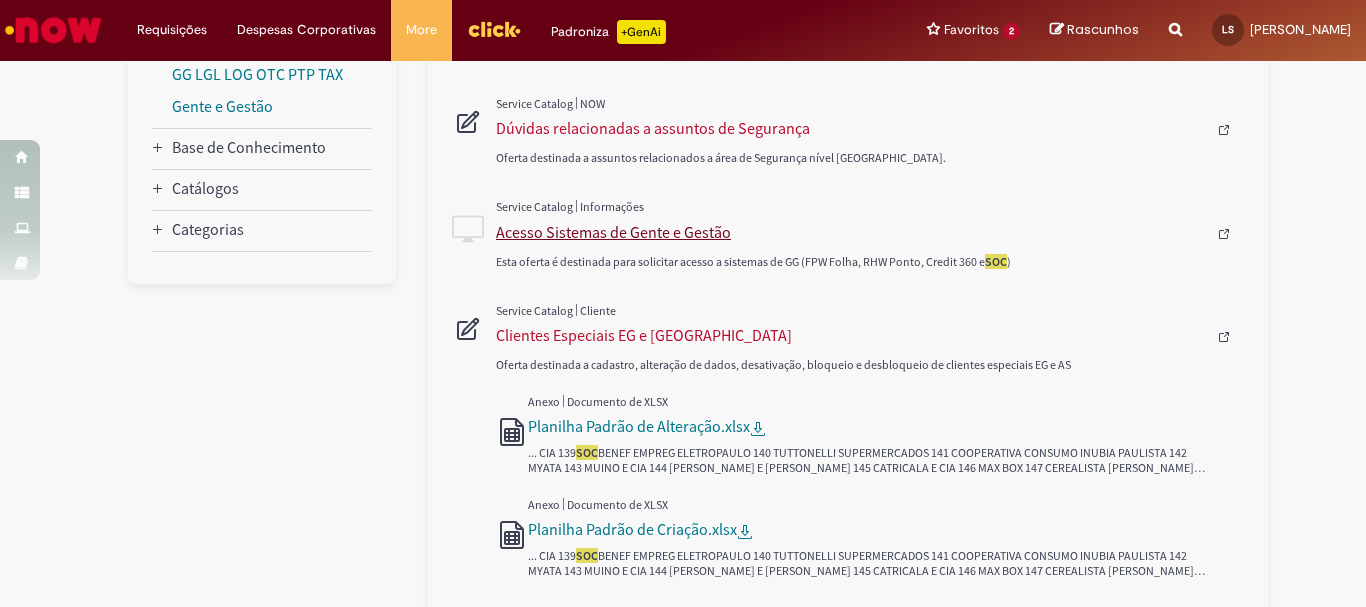 click on "Acesso Sistemas de Gente e Gestão" at bounding box center (851, 232) 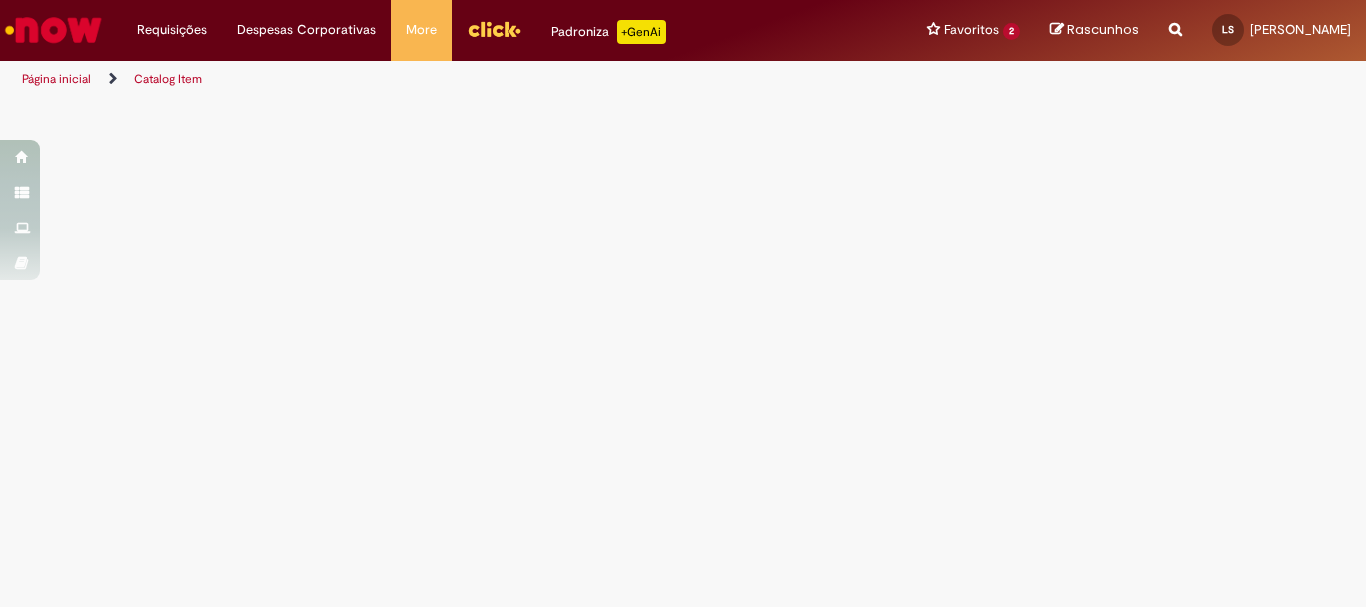 scroll, scrollTop: 0, scrollLeft: 0, axis: both 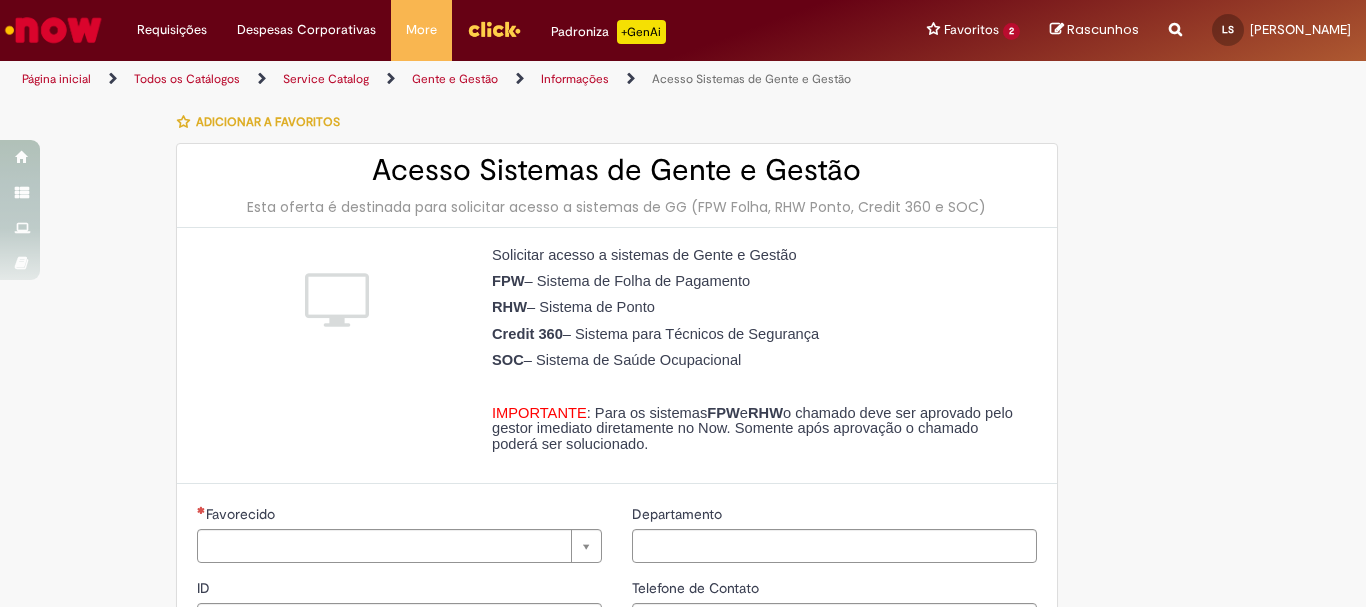 type on "********" 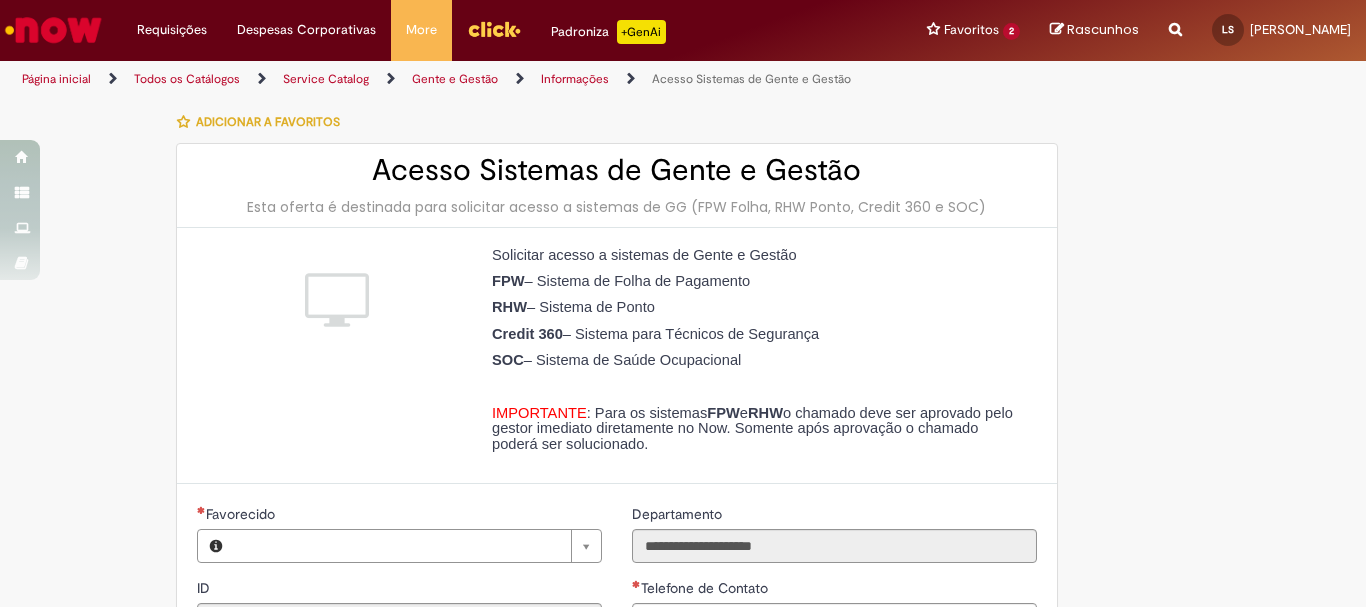 type on "**********" 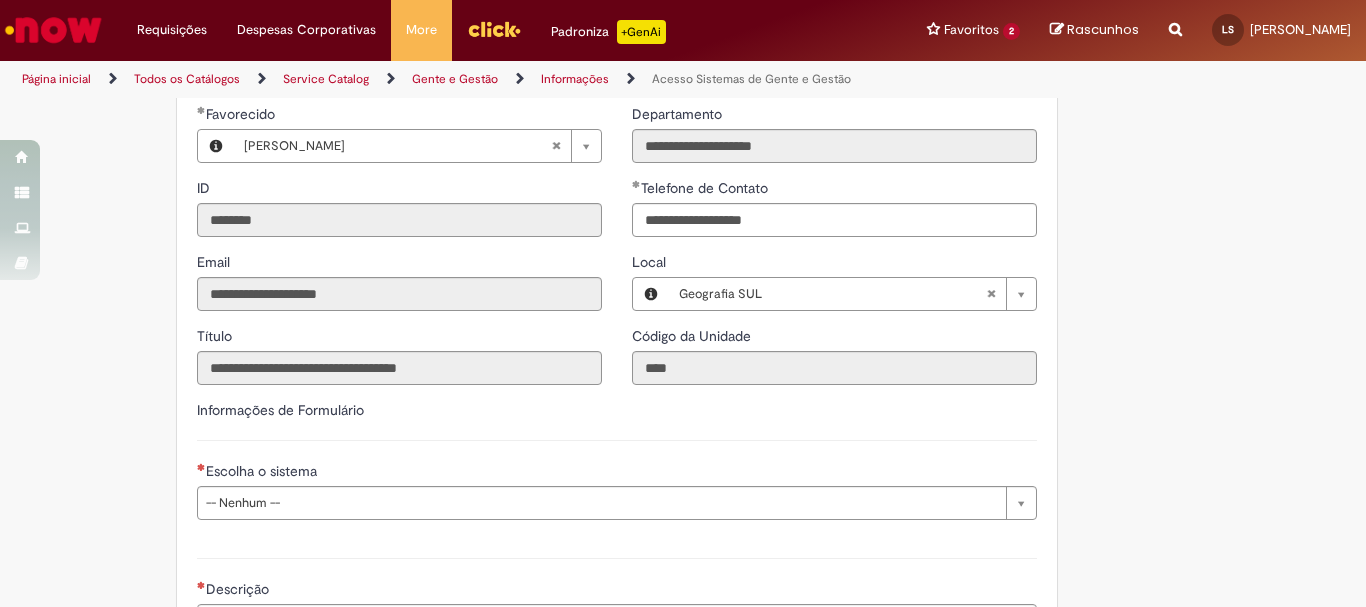 scroll, scrollTop: 700, scrollLeft: 0, axis: vertical 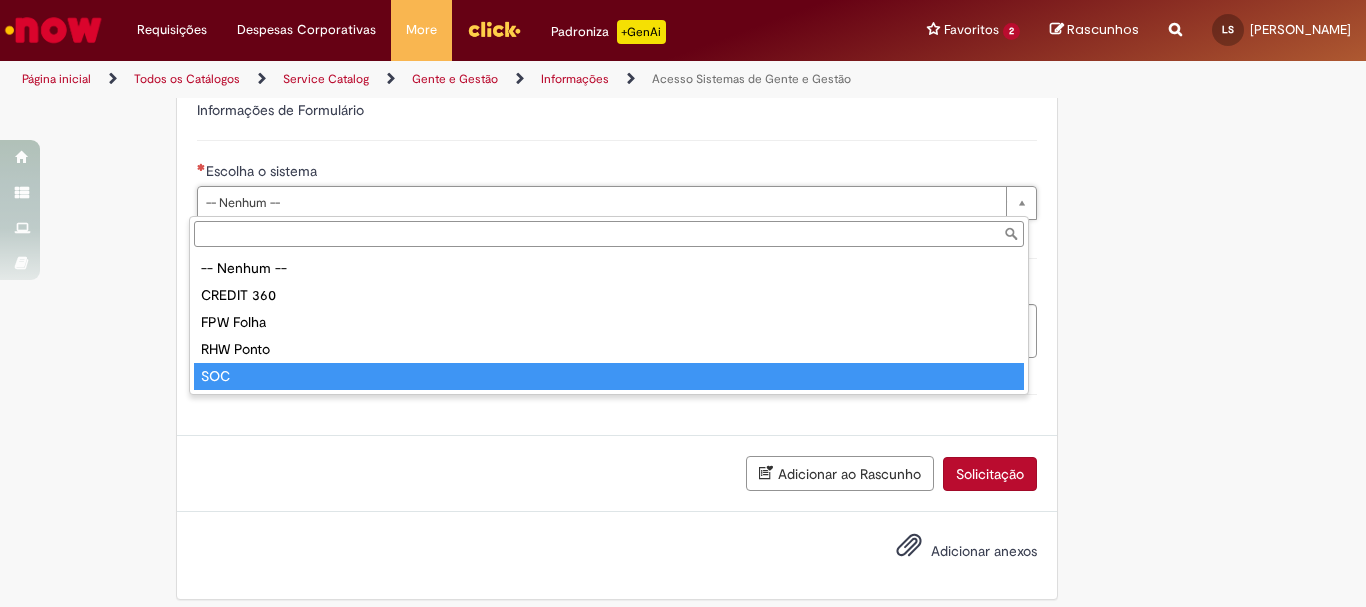 type on "***" 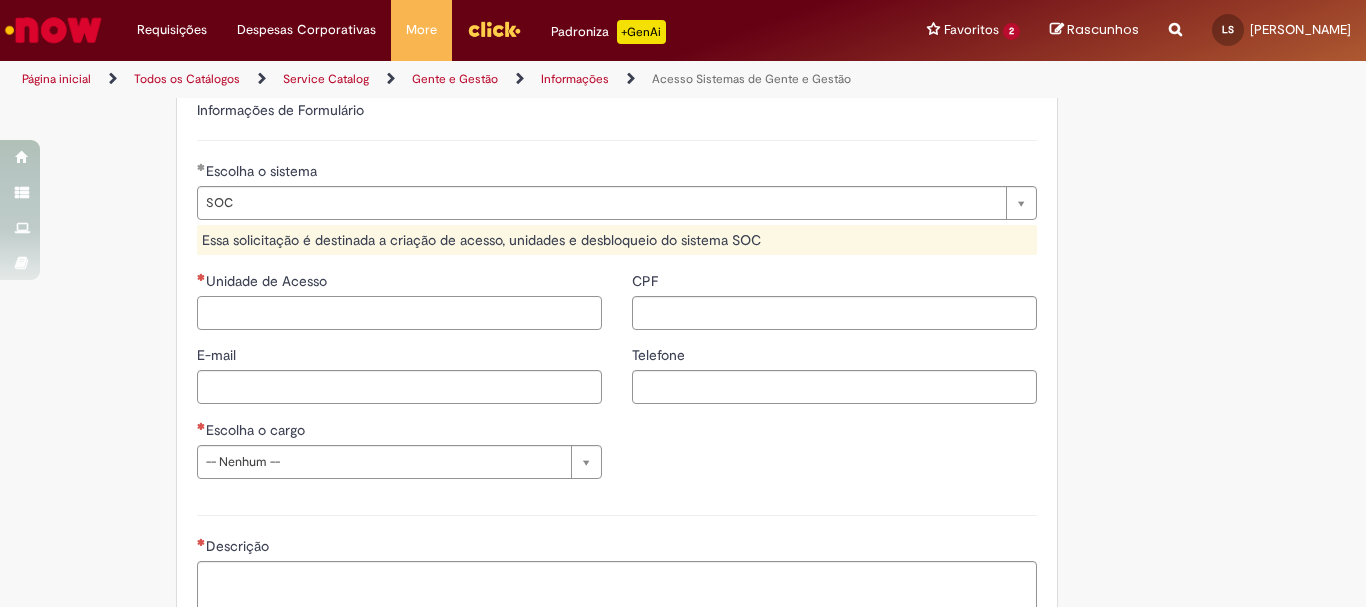 click on "Unidade de Acesso" at bounding box center (399, 313) 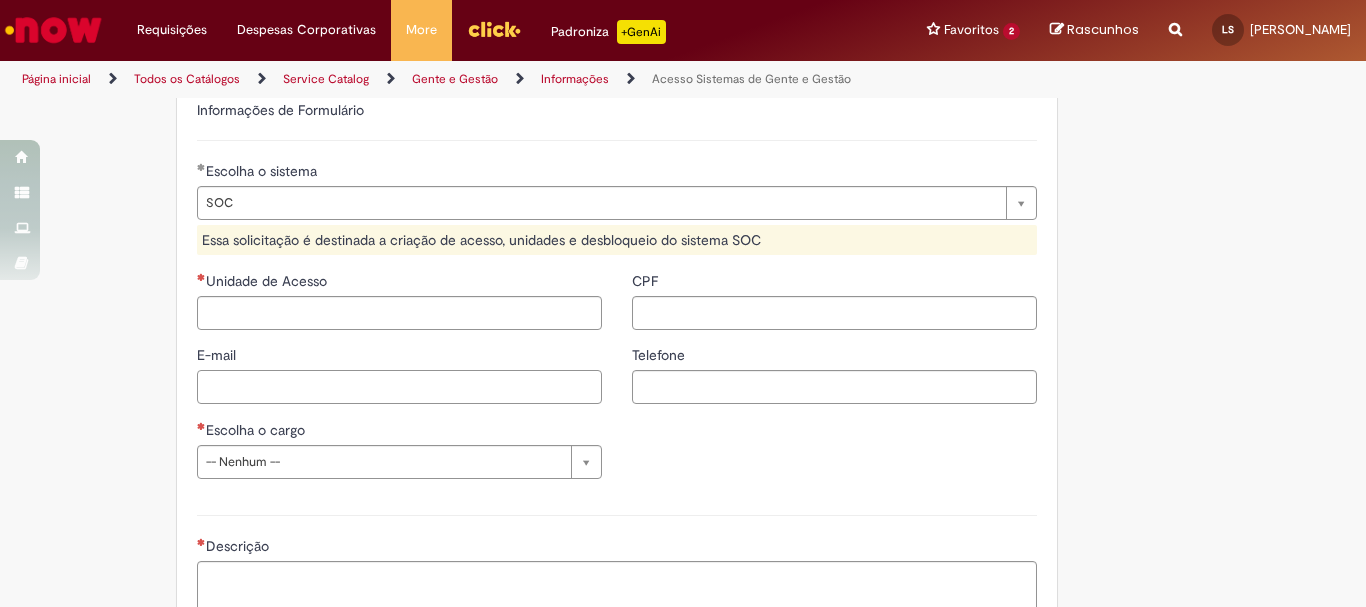 click on "E-mail" at bounding box center (399, 387) 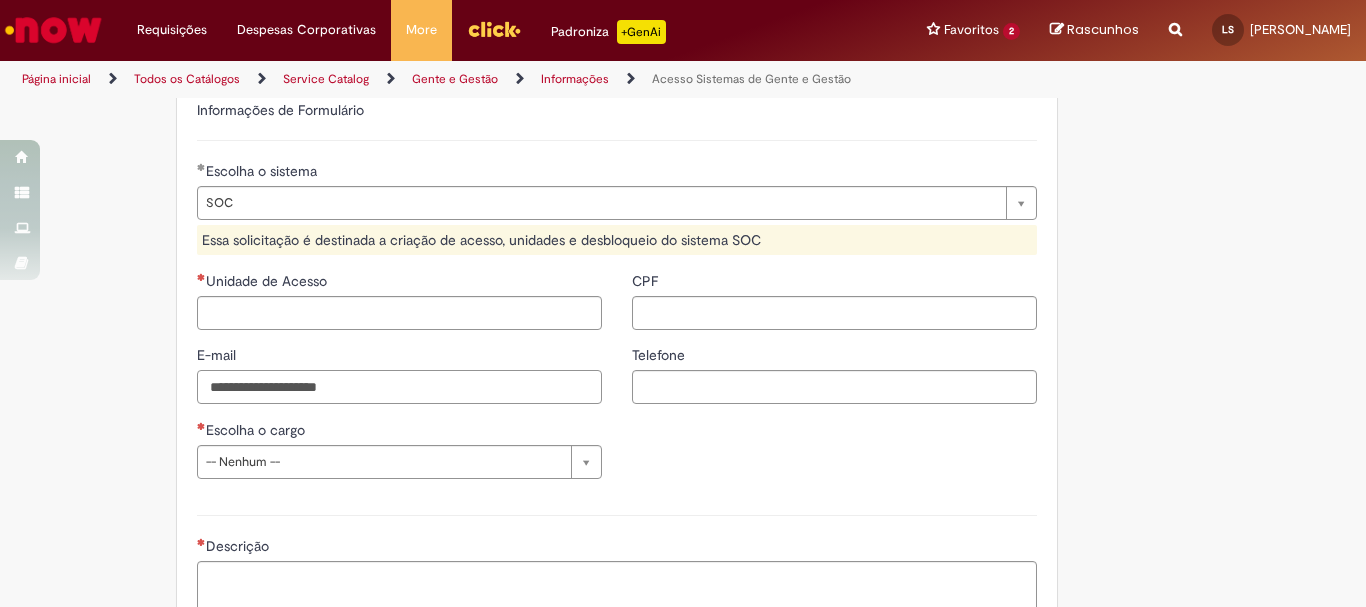 type on "**********" 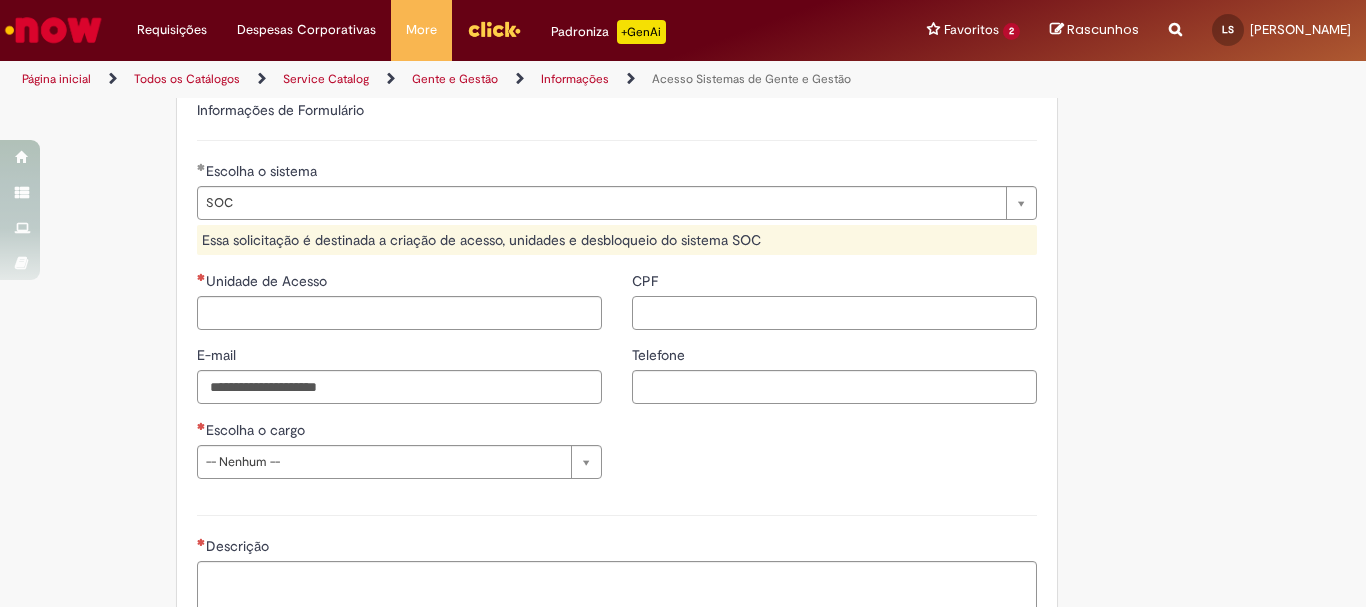 click on "CPF" at bounding box center (834, 313) 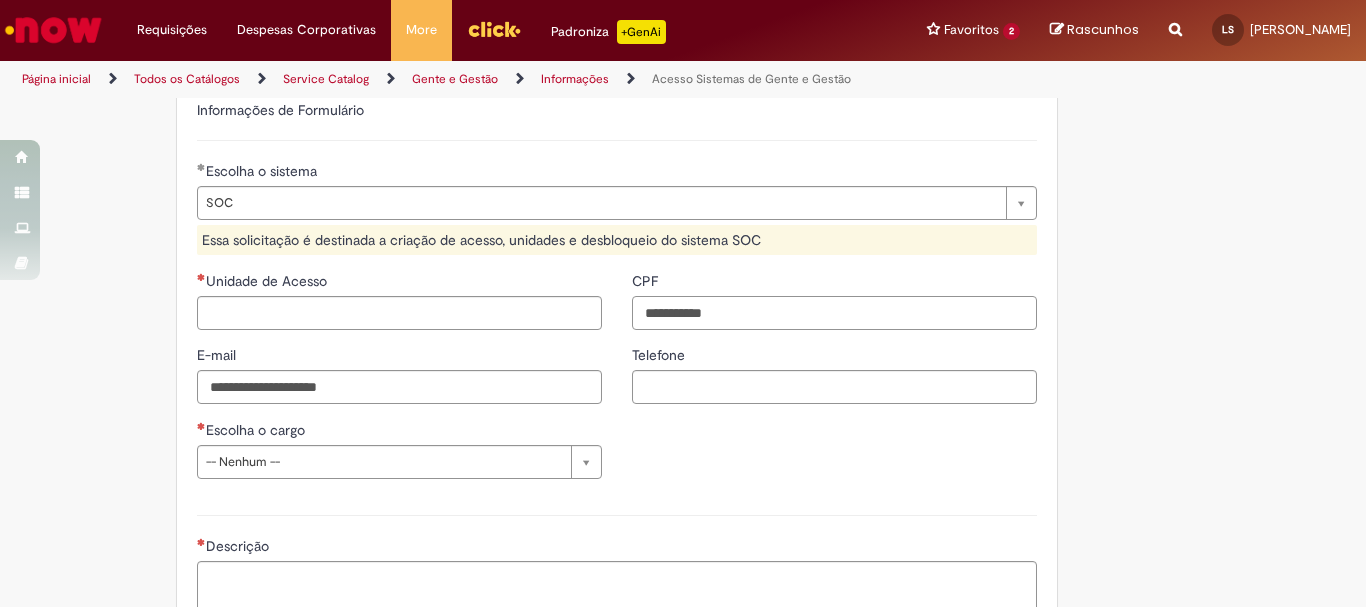 type on "**********" 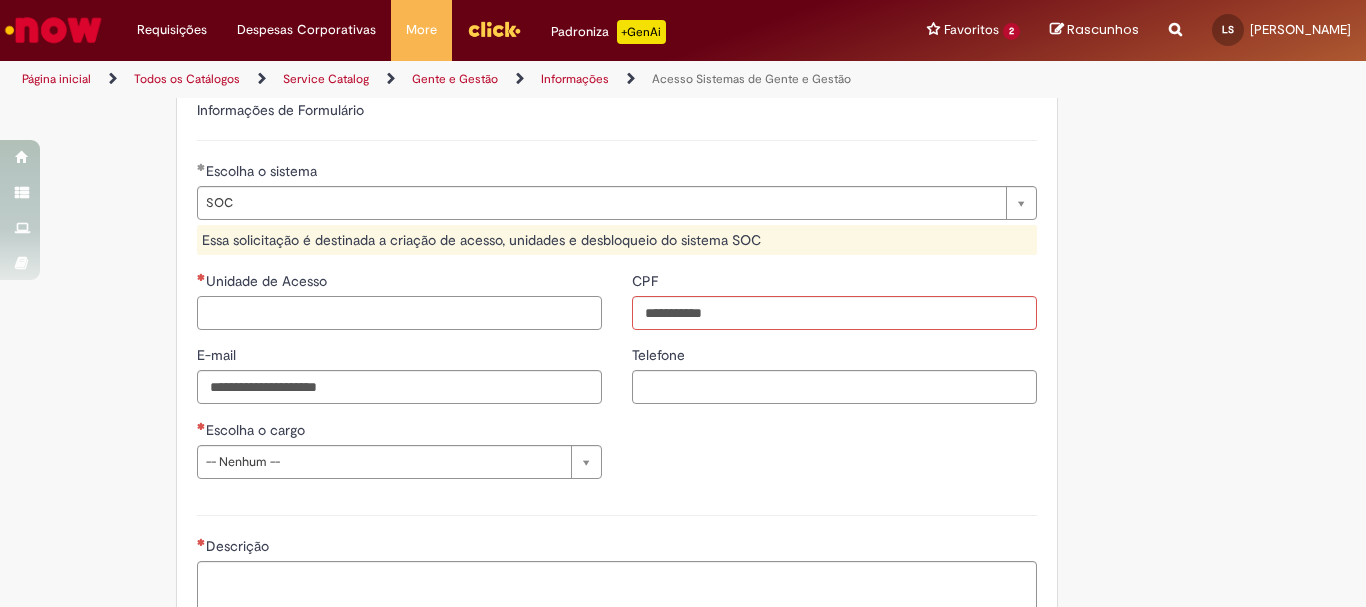 click on "Unidade de Acesso" at bounding box center [399, 313] 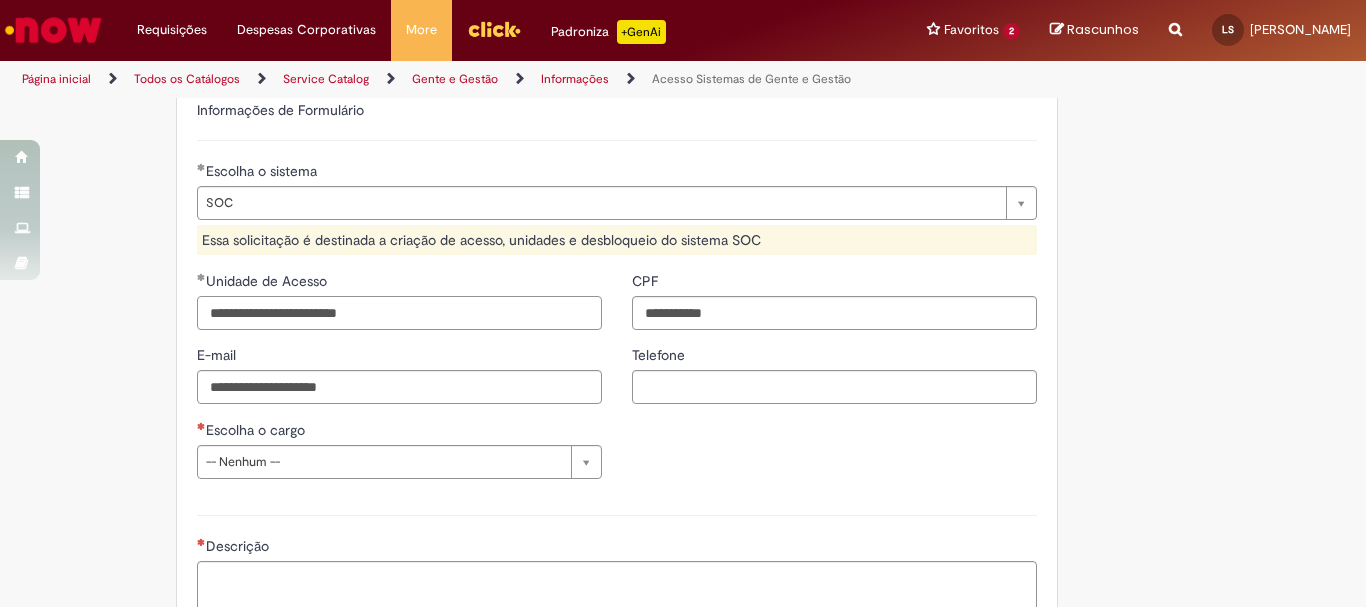 scroll, scrollTop: 800, scrollLeft: 0, axis: vertical 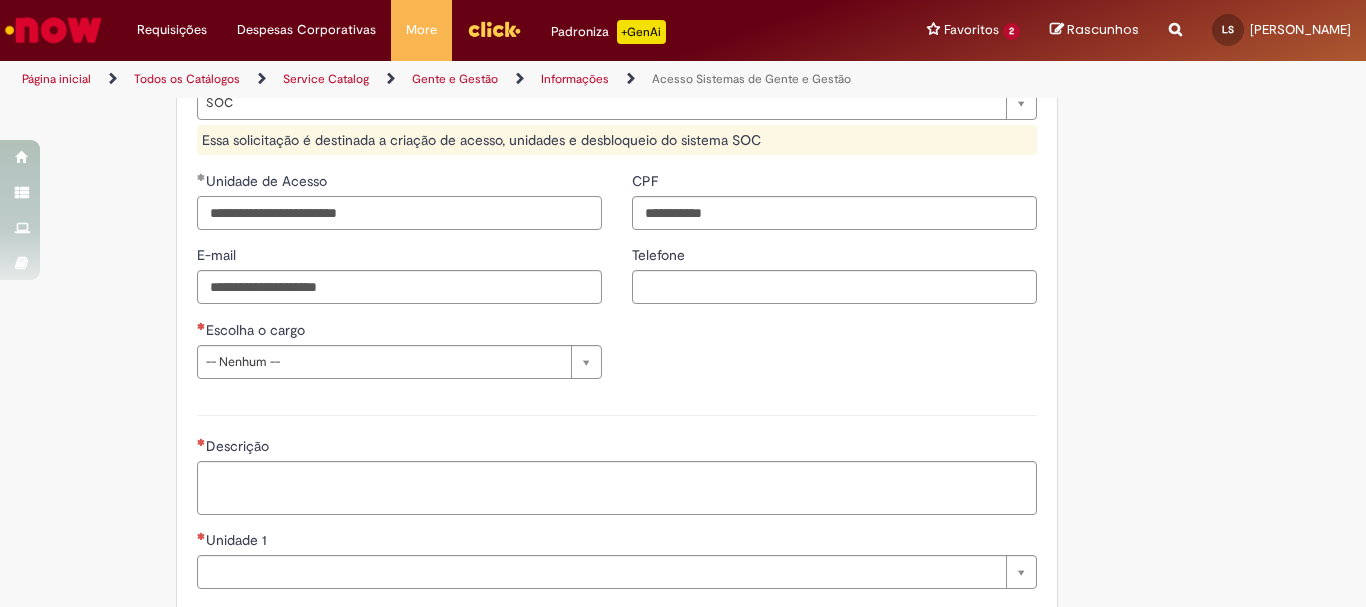 type on "**********" 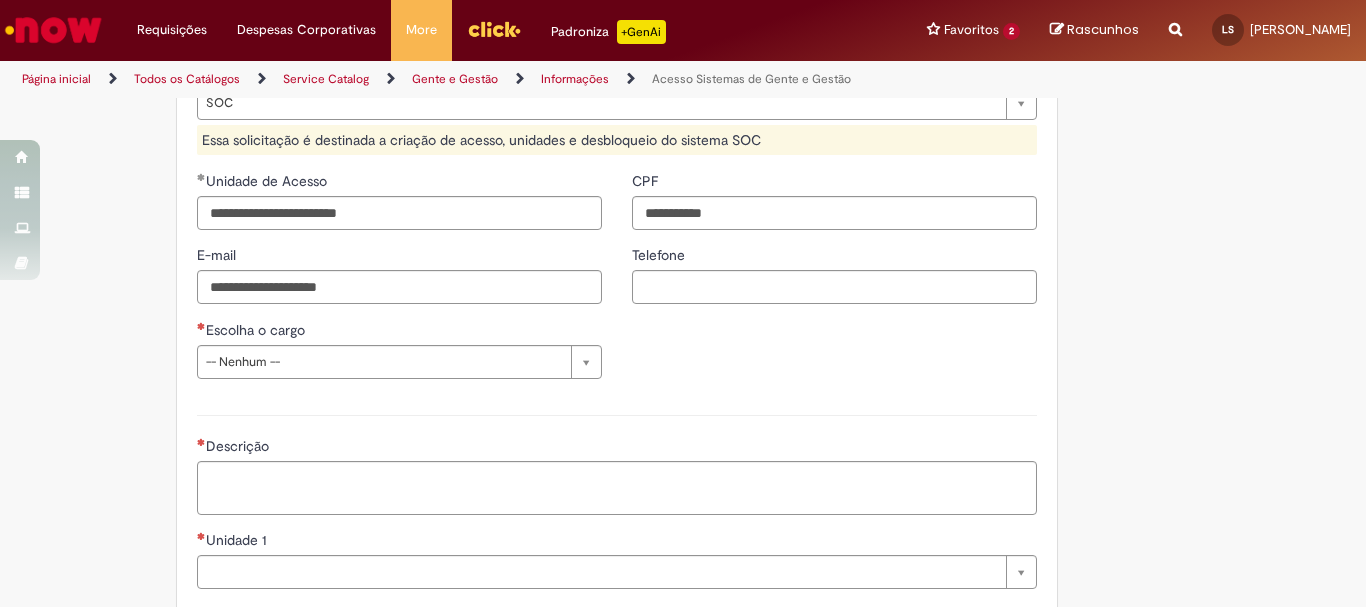 click on "Descrição" at bounding box center [617, 448] 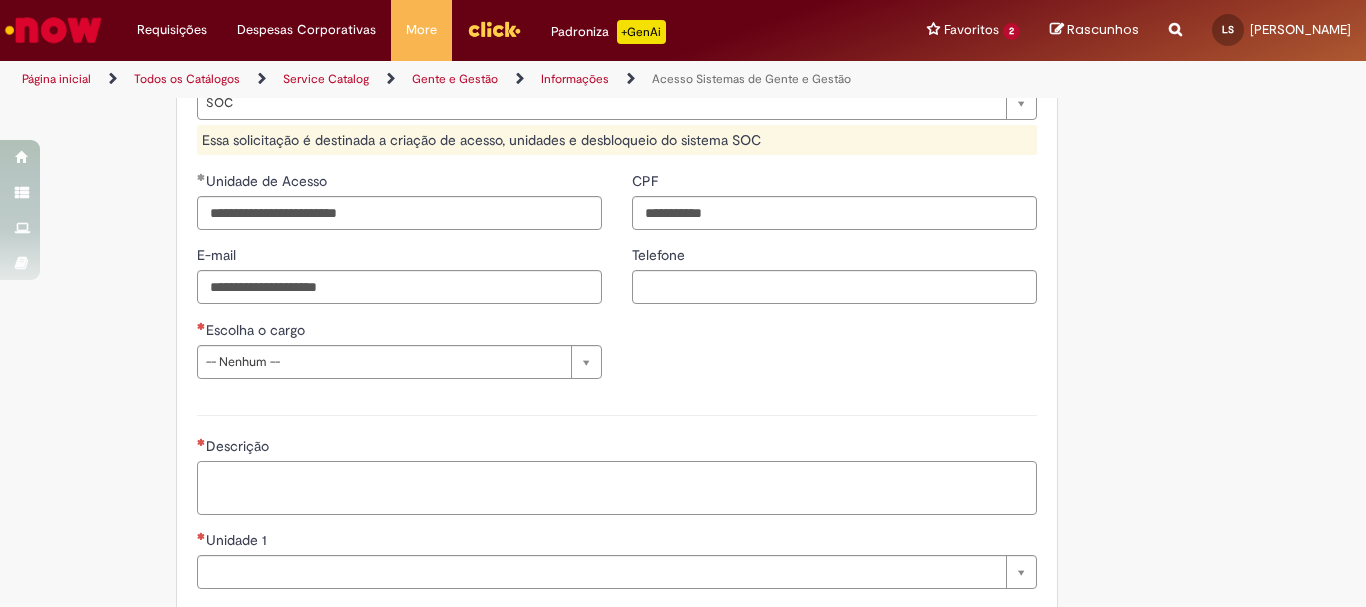 click on "Descrição" at bounding box center [617, 488] 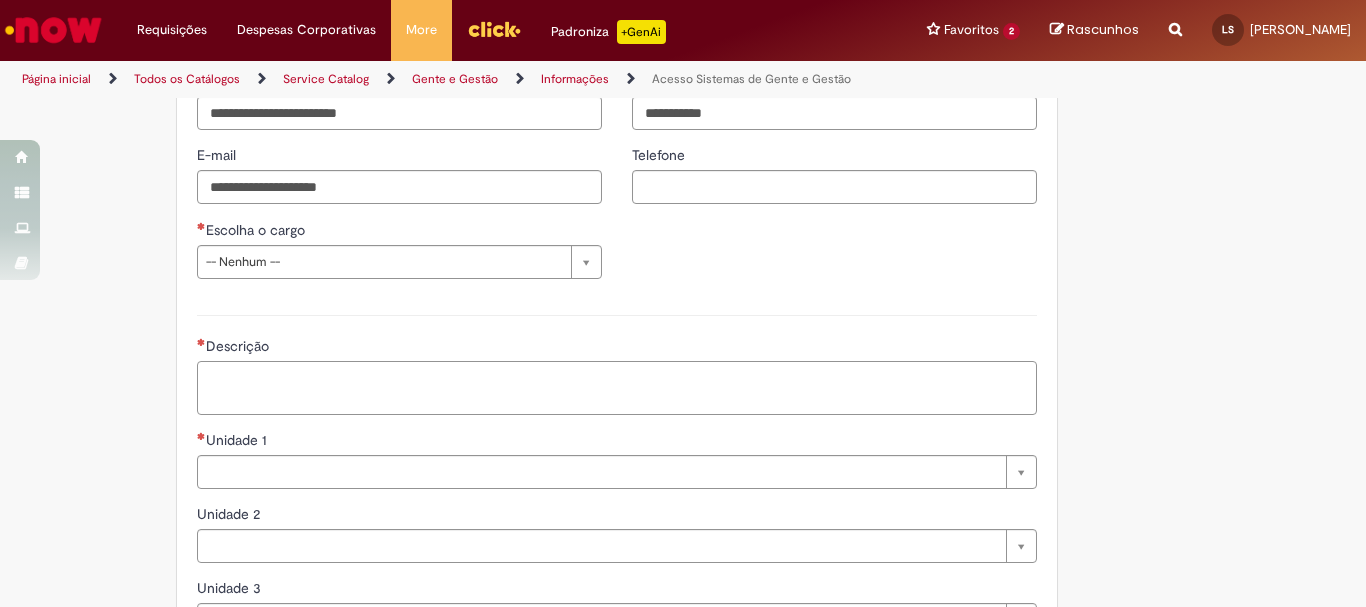 scroll, scrollTop: 1000, scrollLeft: 0, axis: vertical 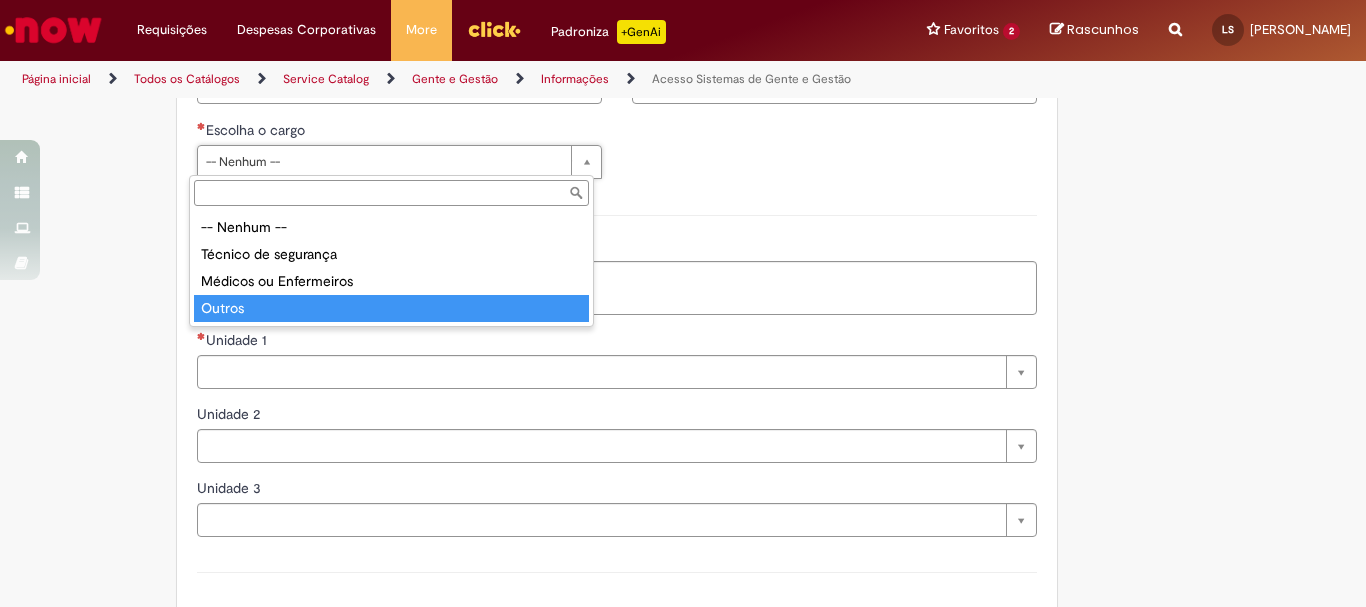 type on "******" 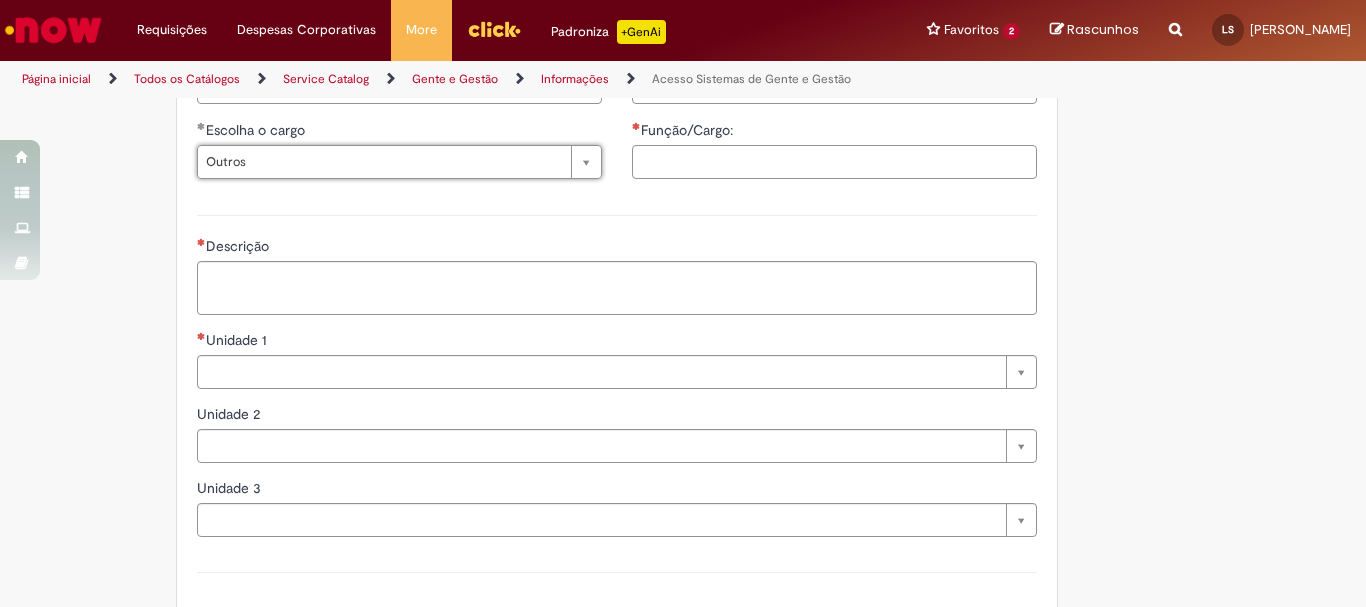 click on "Função/Cargo:" at bounding box center (834, 162) 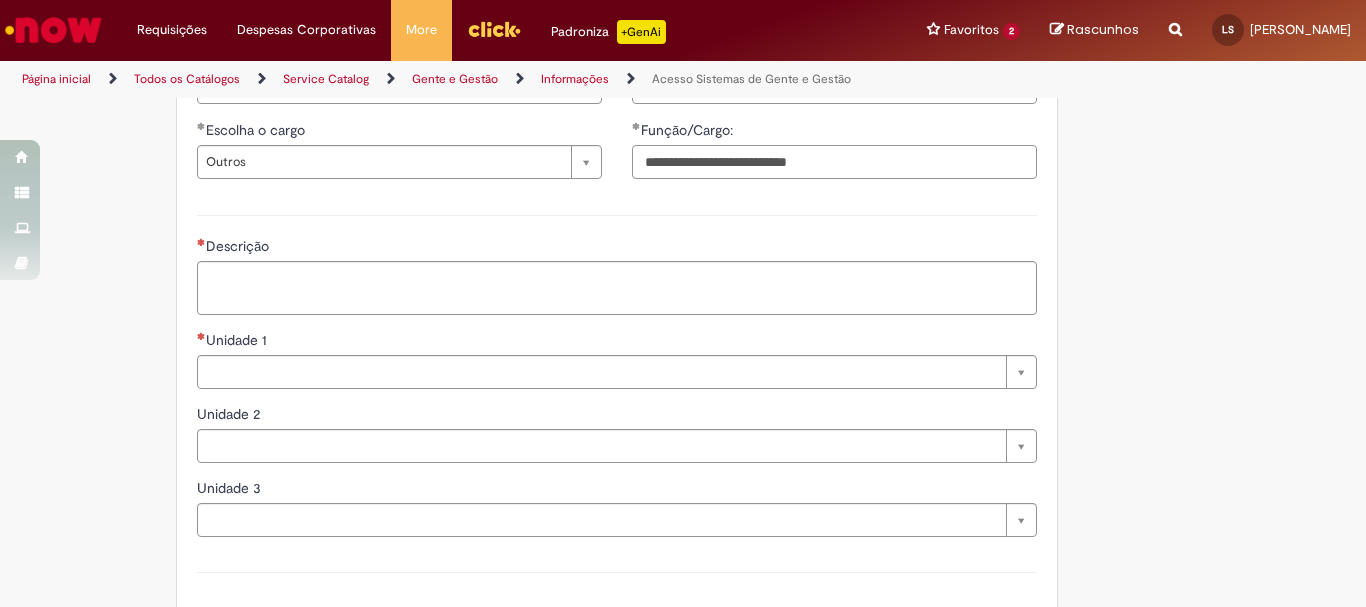 type on "**********" 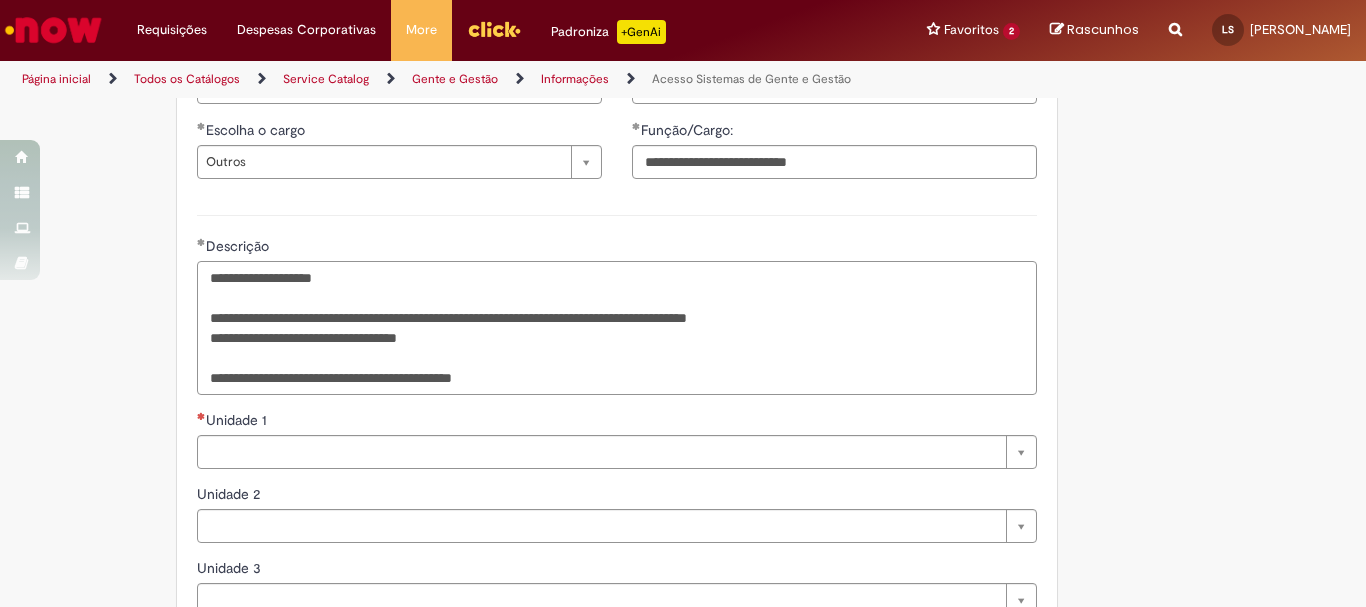 type on "**********" 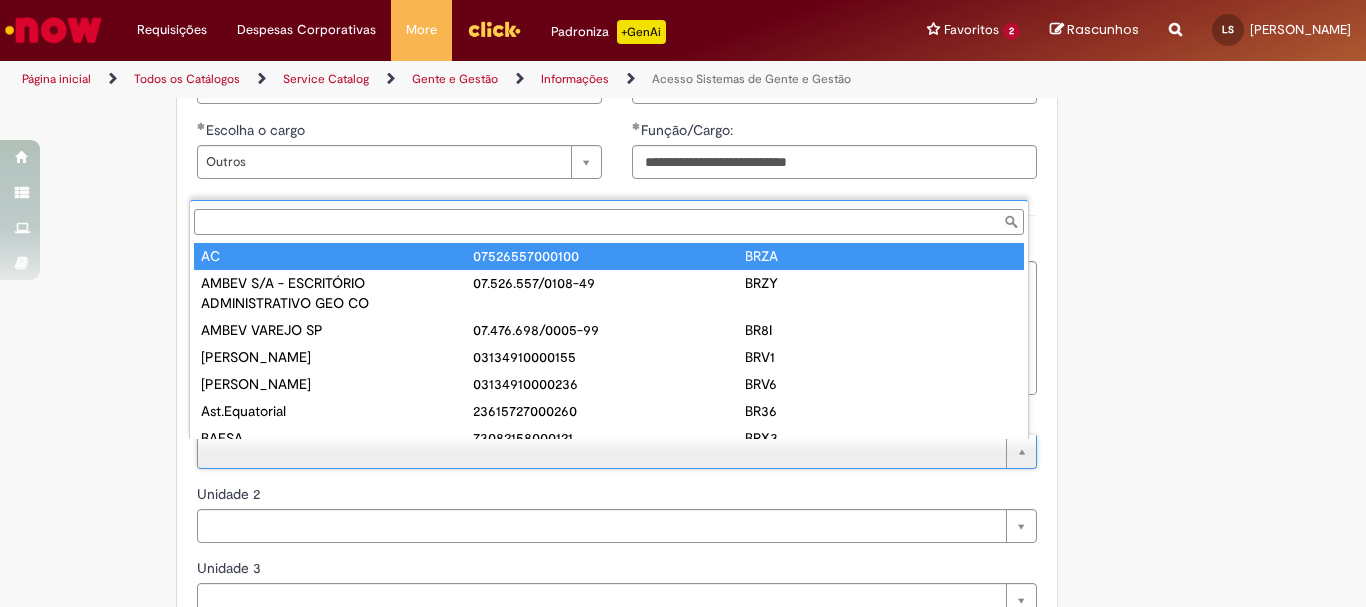 type on "*" 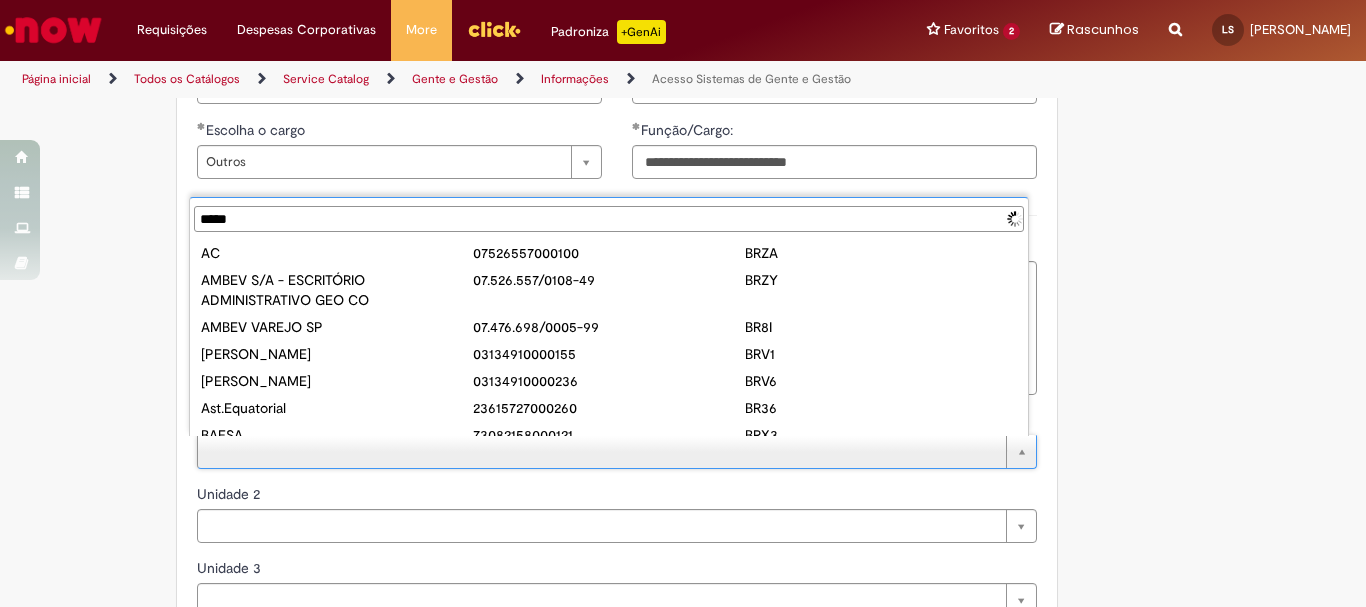 type on "******" 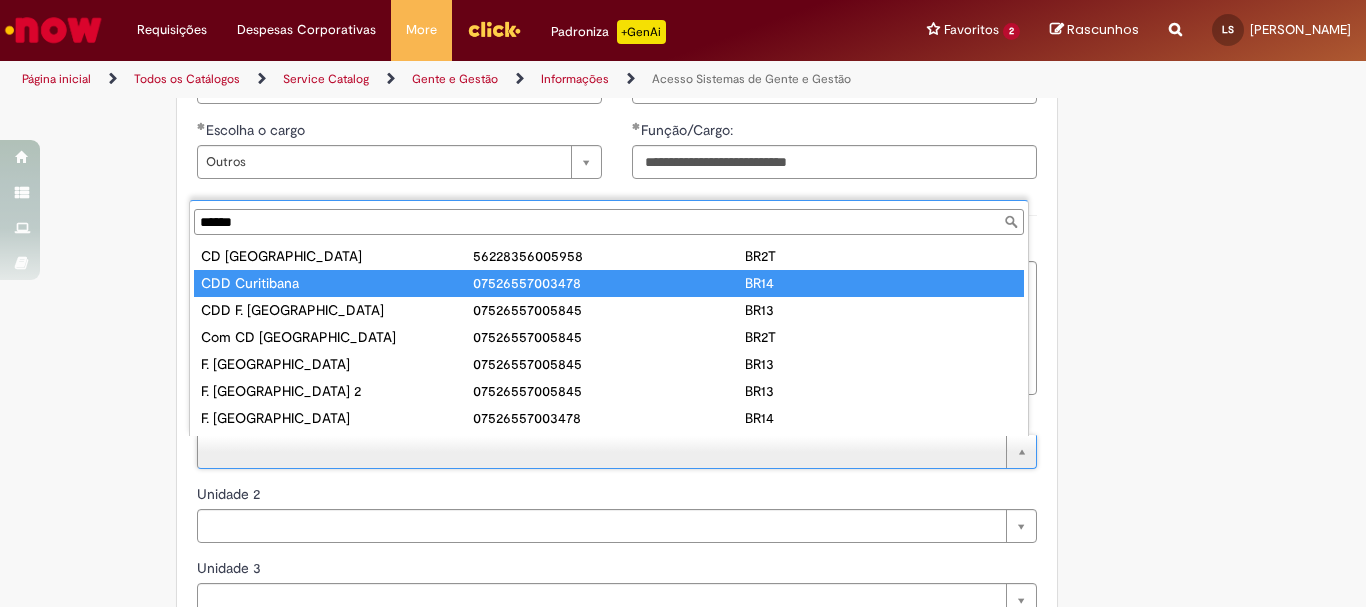 type on "**********" 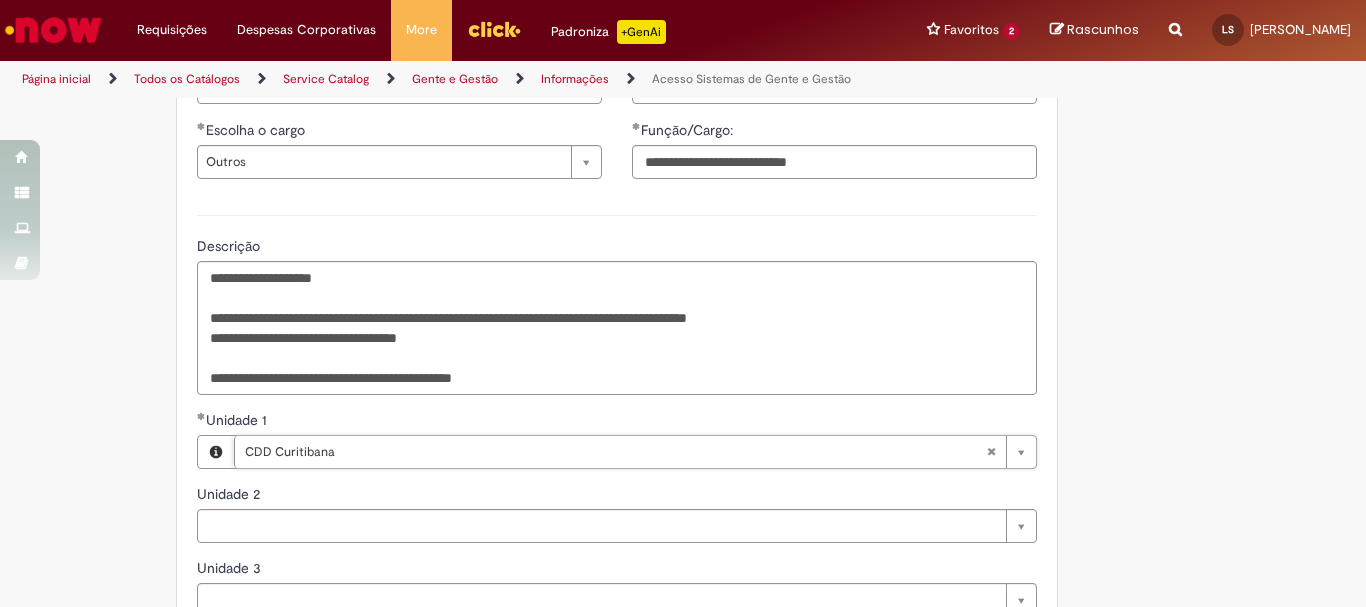 type 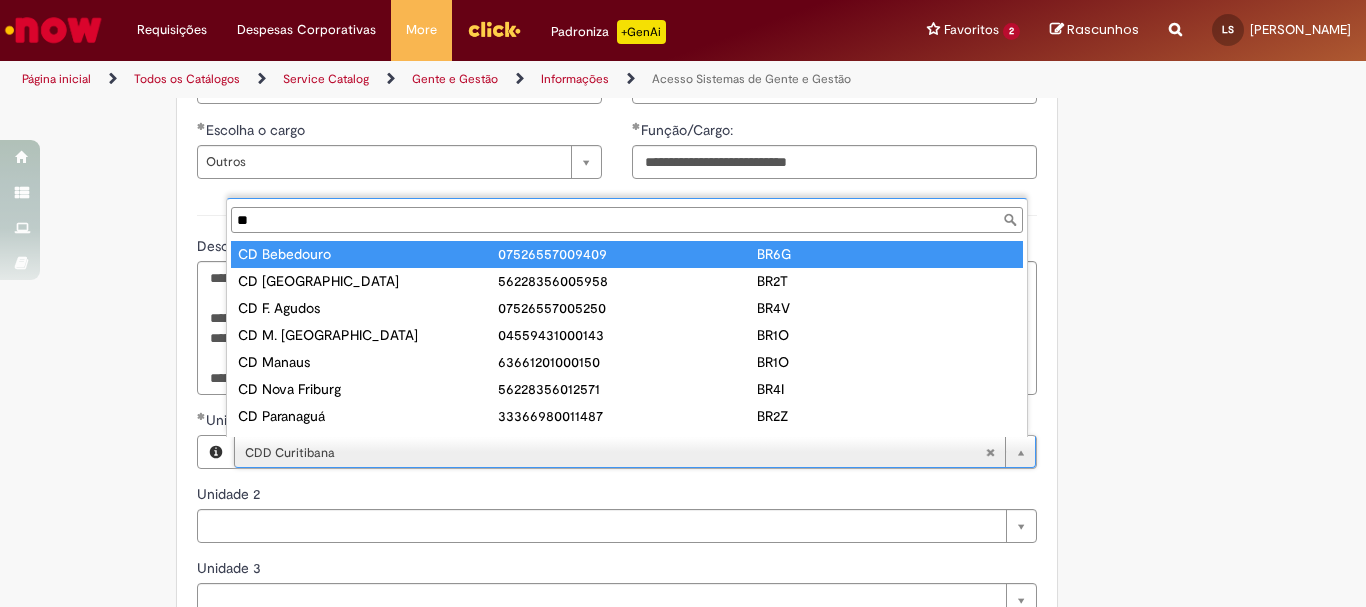 type on "*" 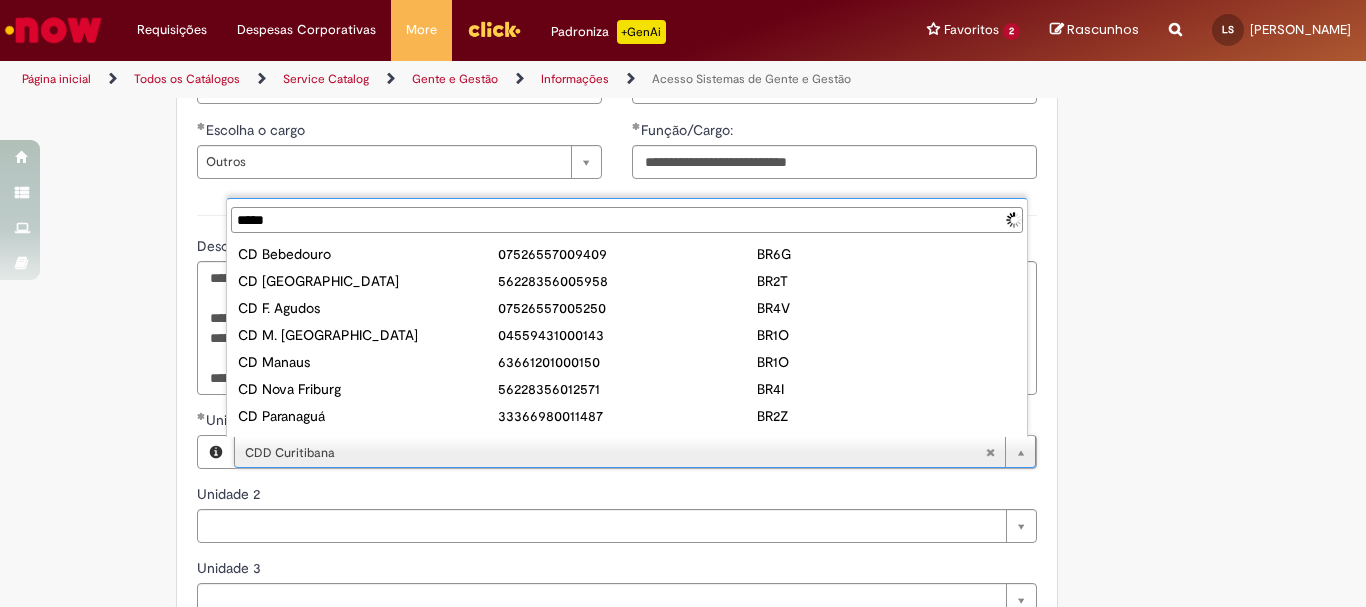 type on "******" 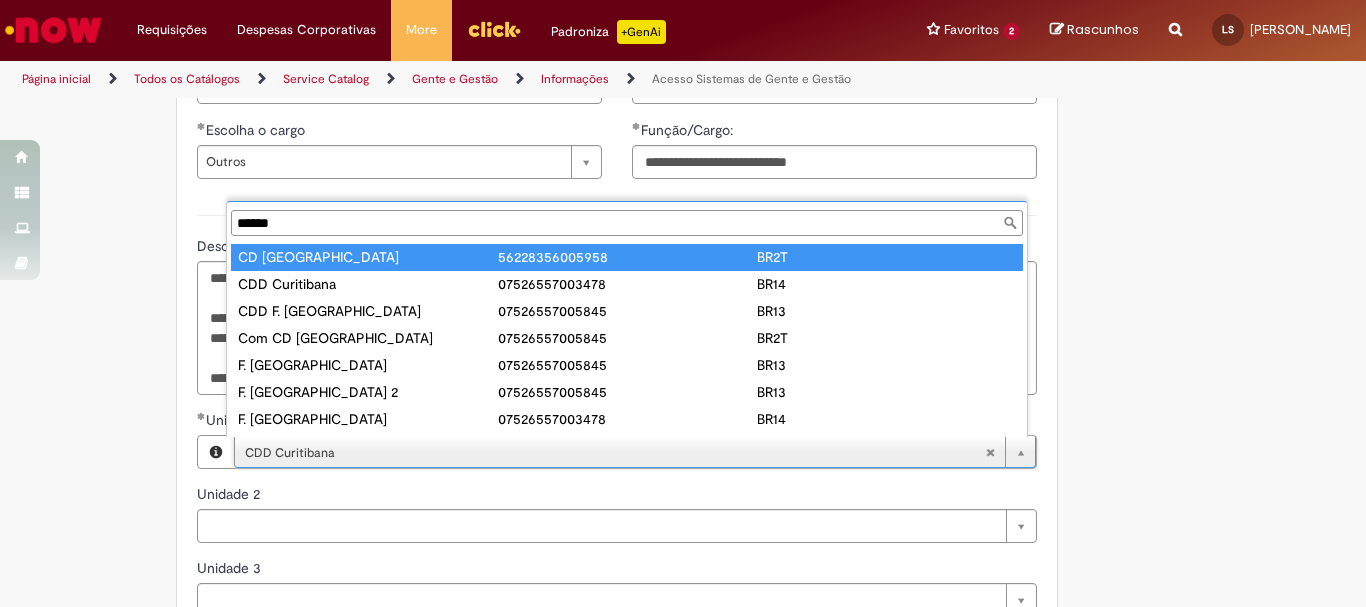 type on "**********" 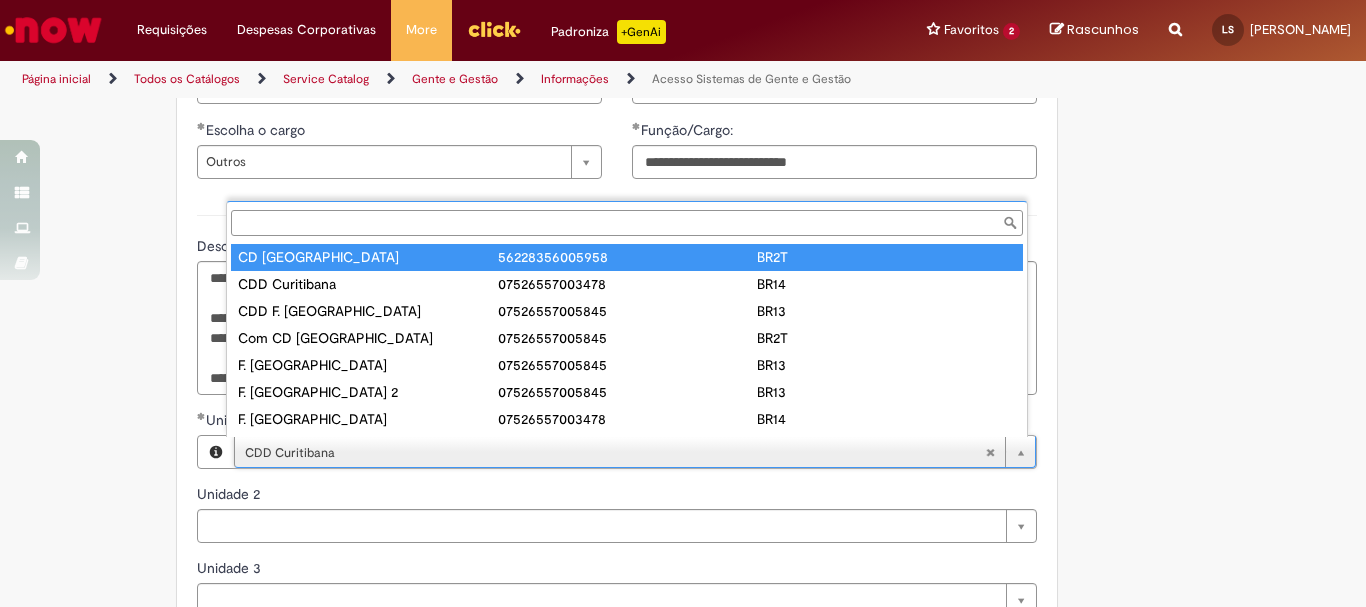 scroll, scrollTop: 0, scrollLeft: 72, axis: horizontal 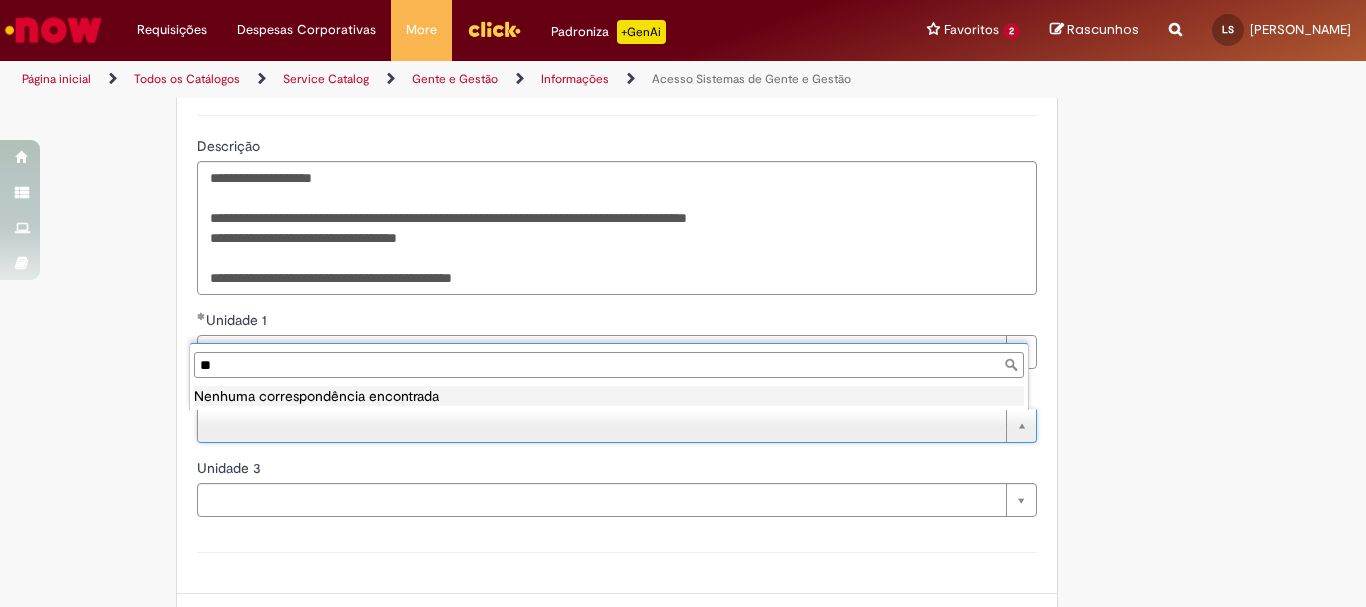 type on "*" 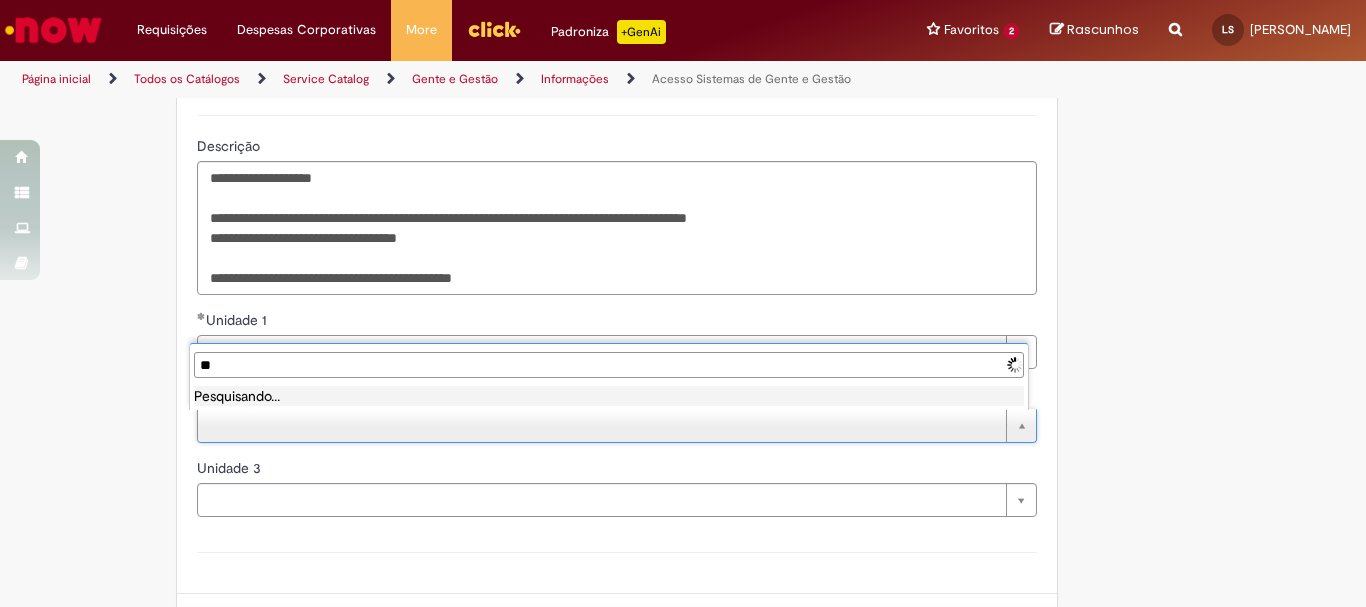 type on "*" 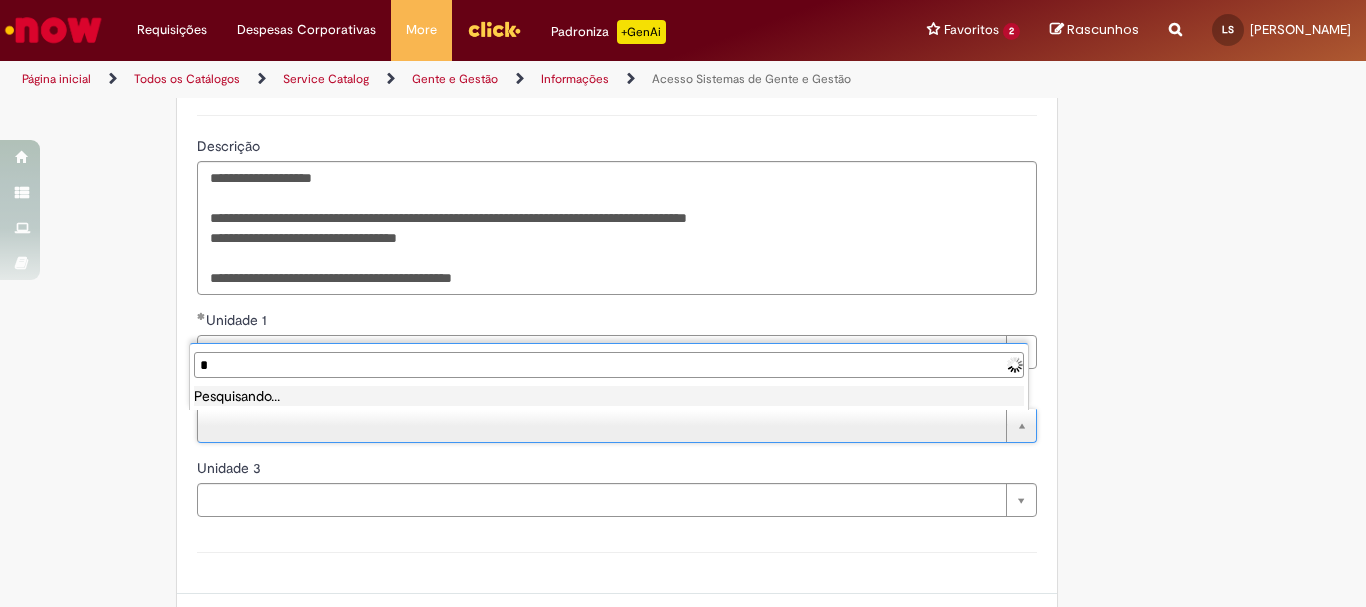 type on "**" 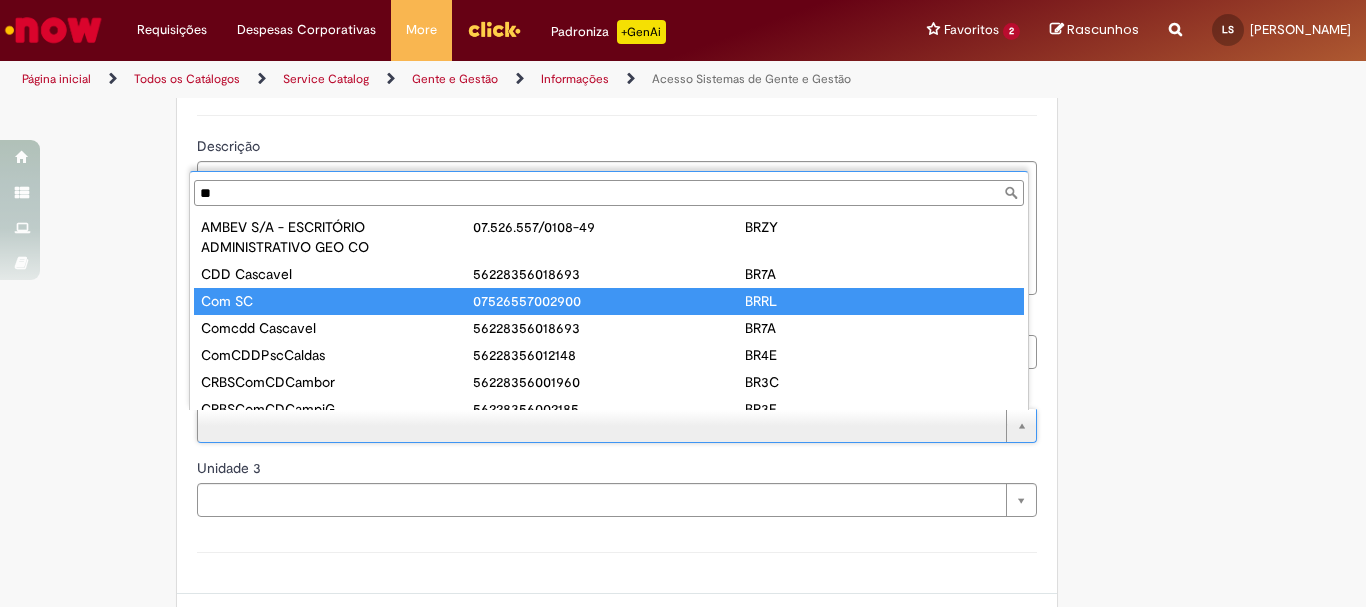 type on "******" 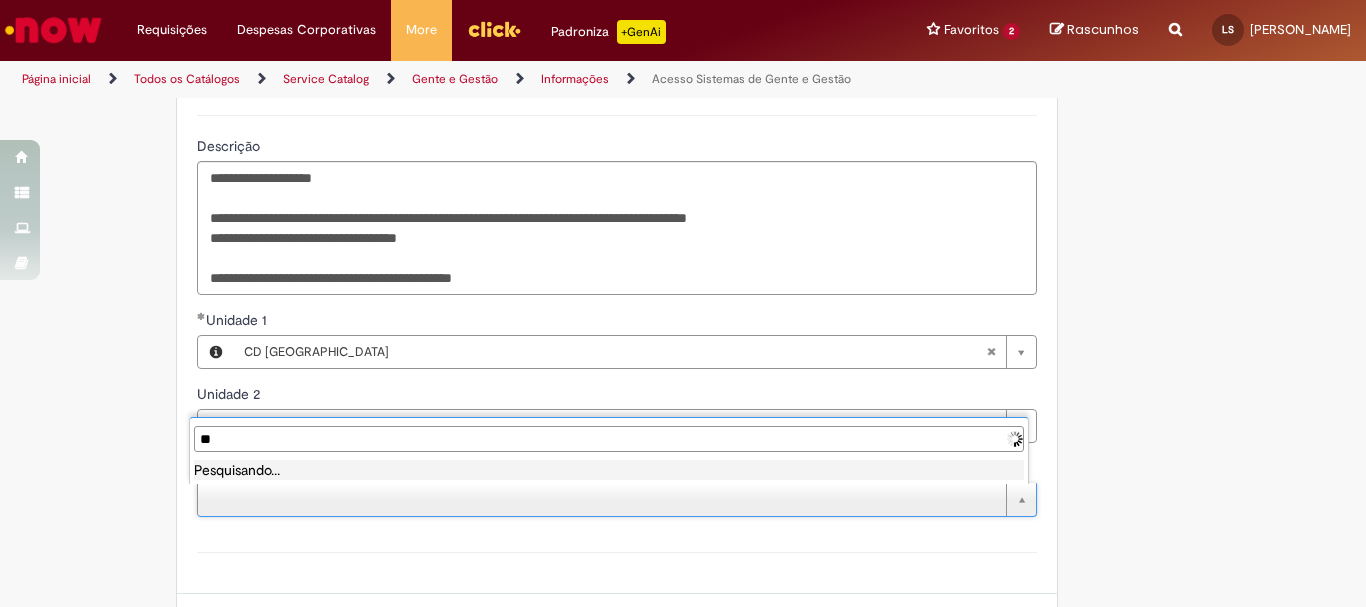 type on "*" 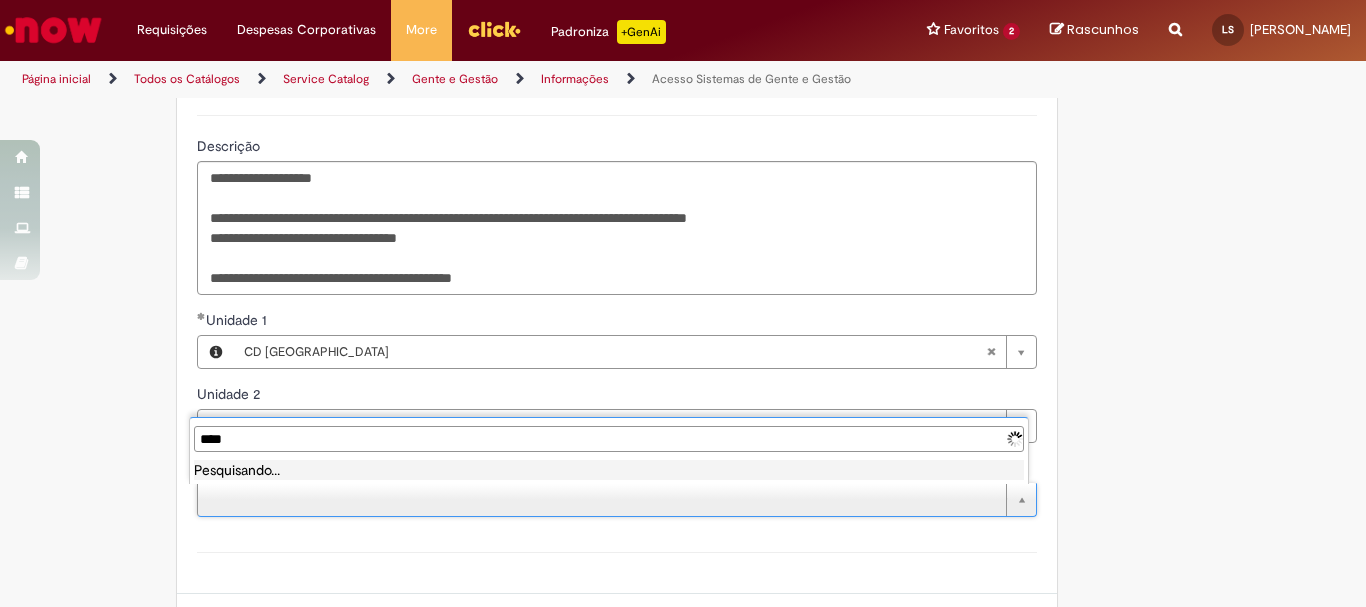 type on "*****" 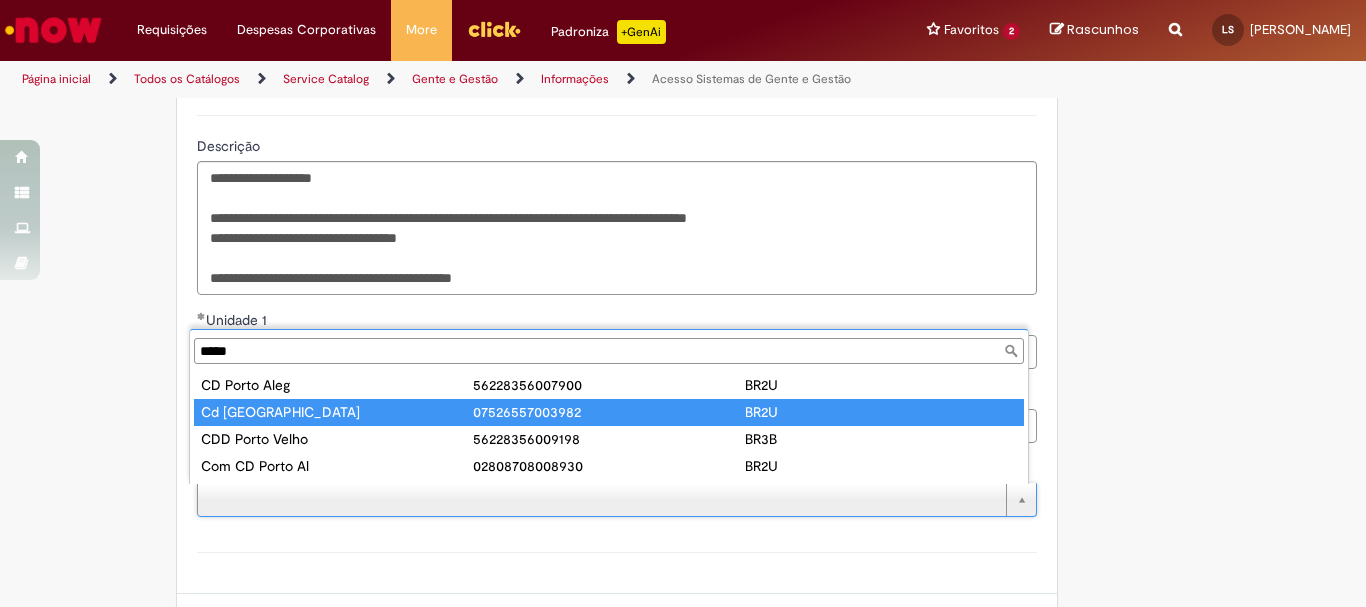 type on "**********" 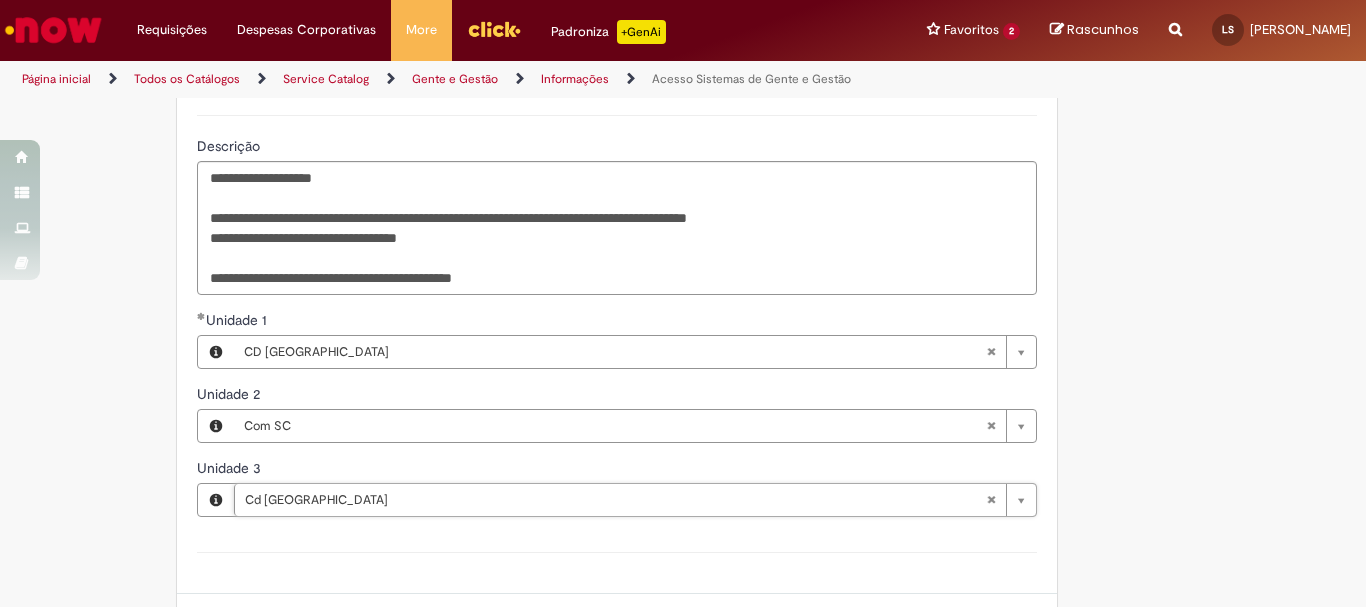 scroll, scrollTop: 1288, scrollLeft: 0, axis: vertical 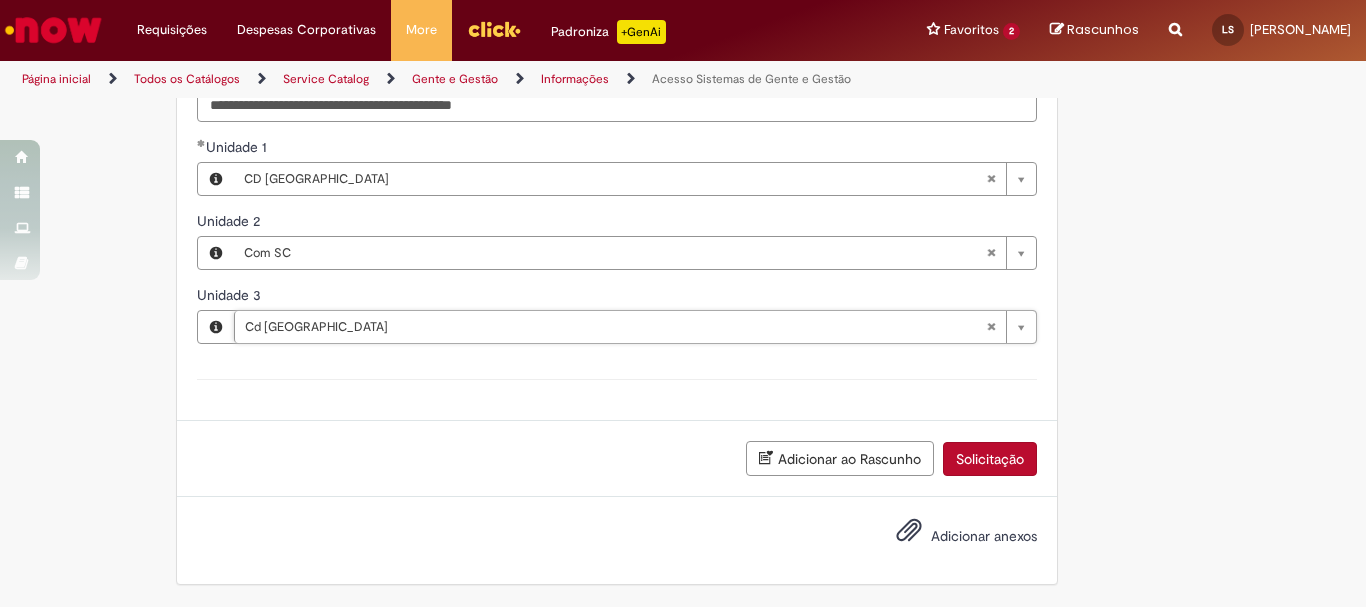 click on "Solicitação" at bounding box center [990, 459] 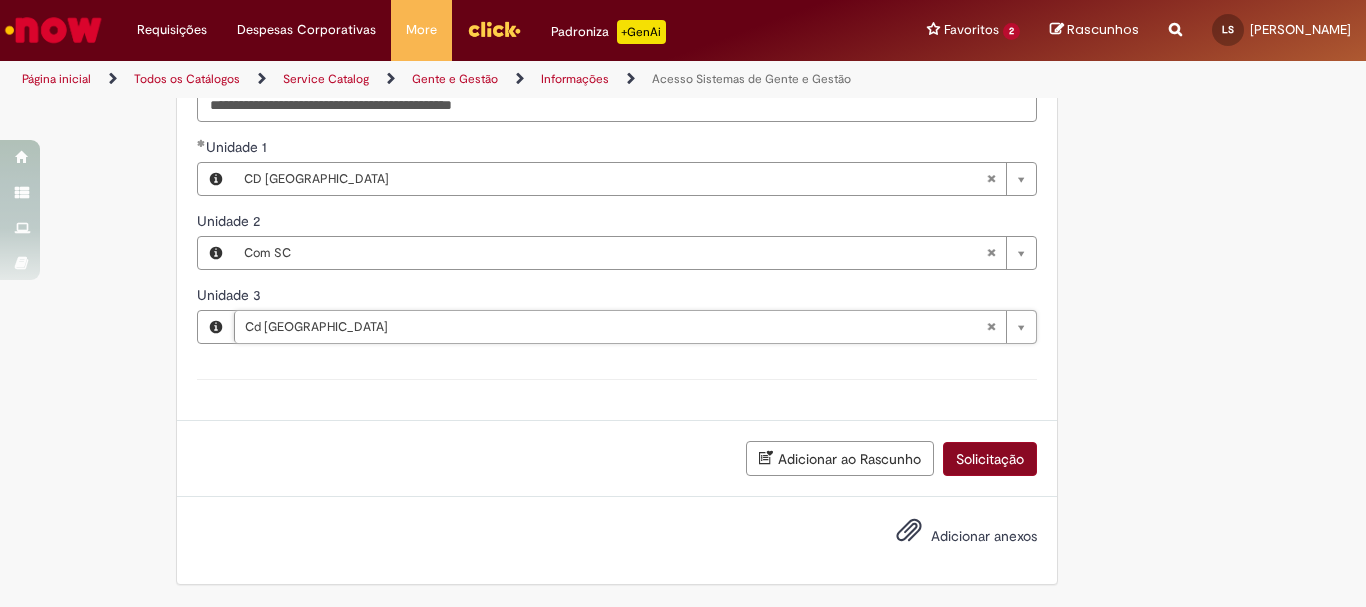 scroll, scrollTop: 1242, scrollLeft: 0, axis: vertical 